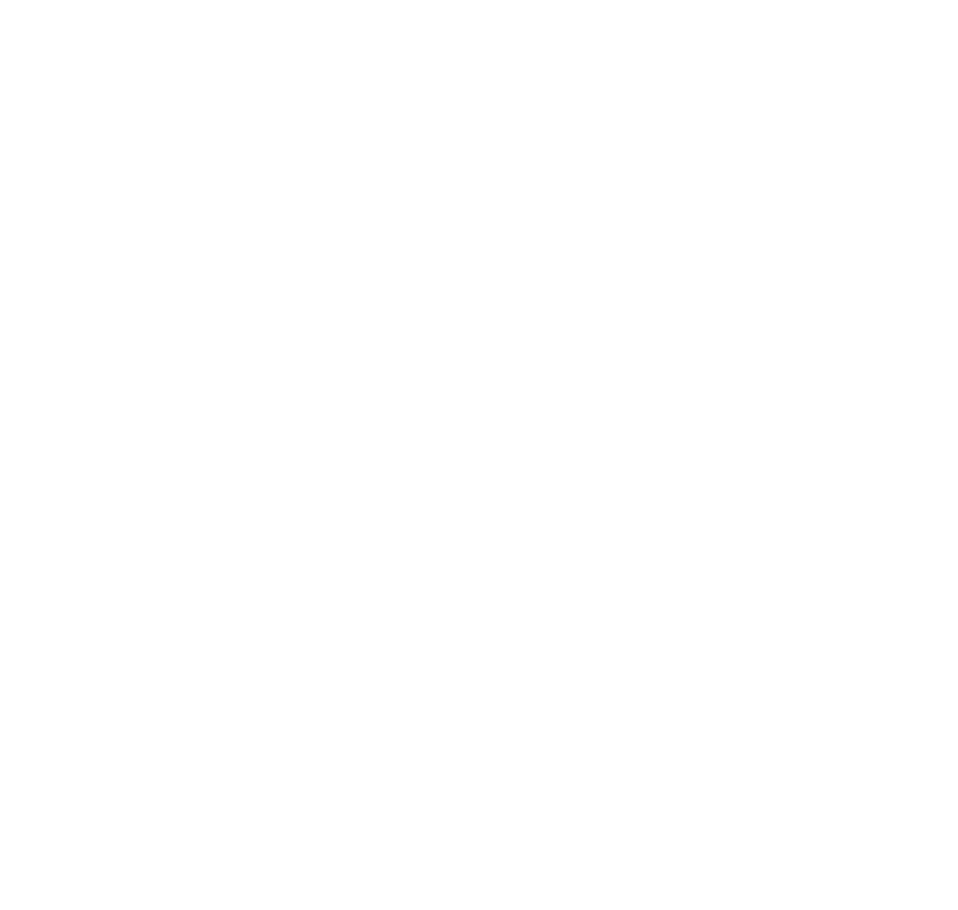 scroll, scrollTop: 0, scrollLeft: 0, axis: both 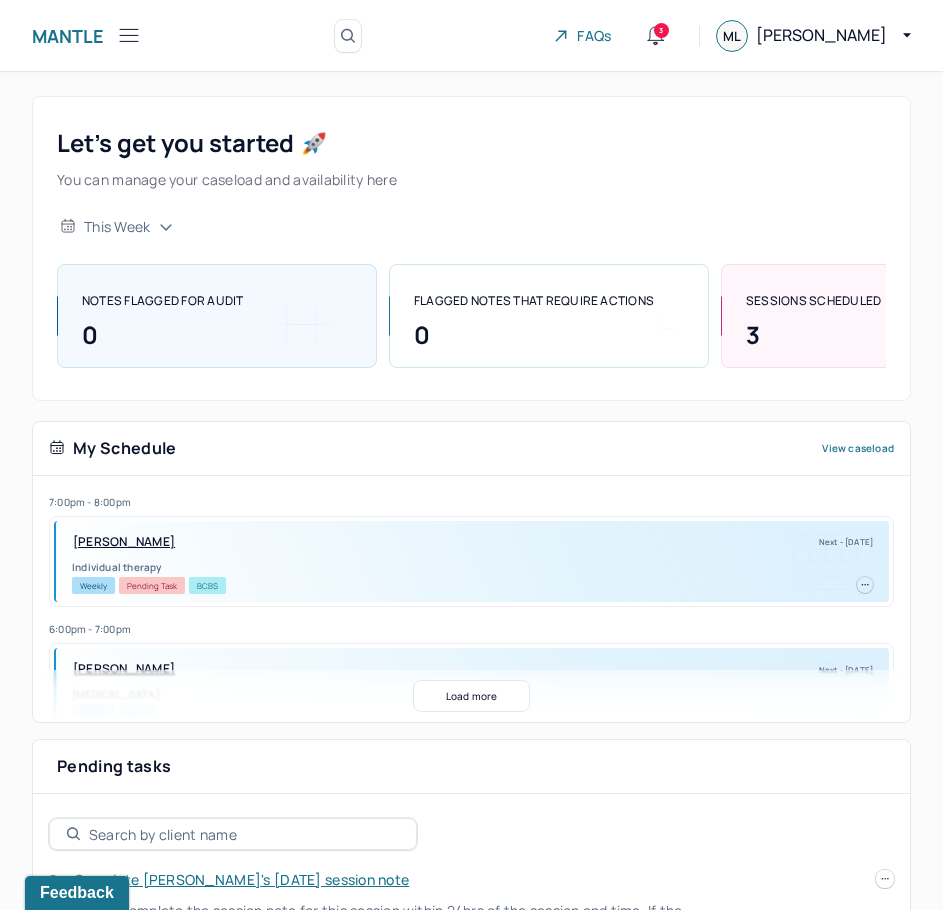 click on "[PERSON_NAME]" at bounding box center (124, 542) 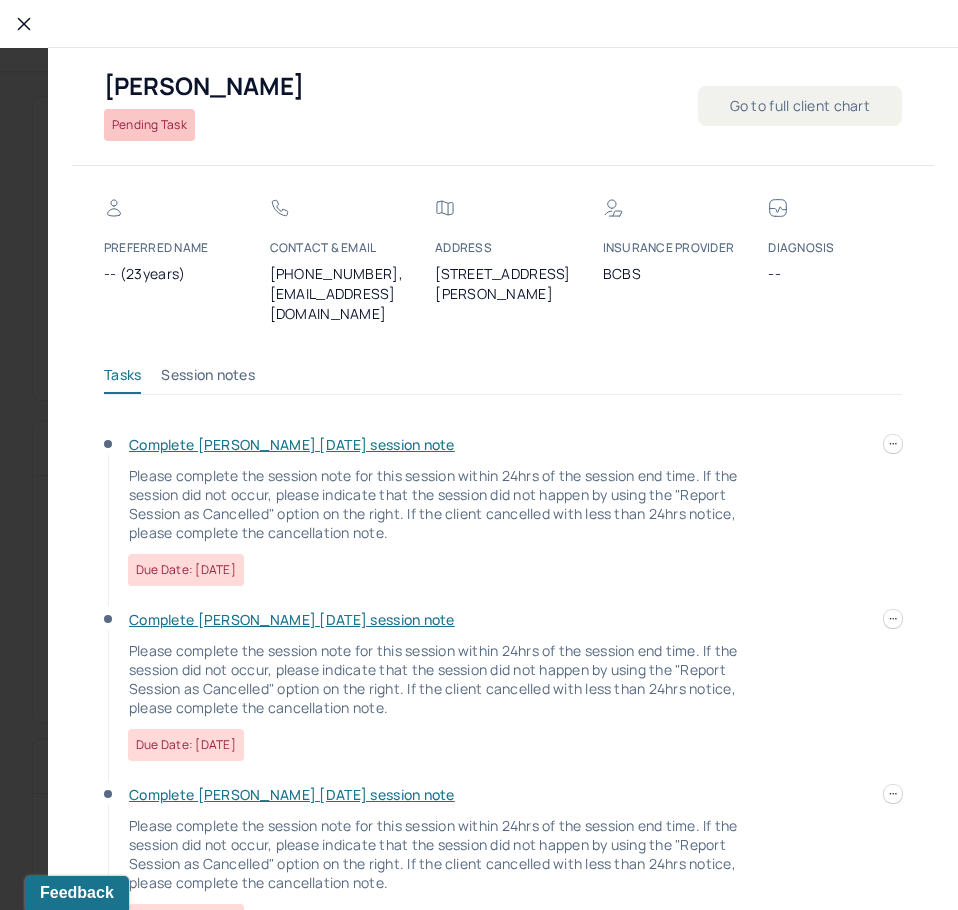 click at bounding box center (24, 24) 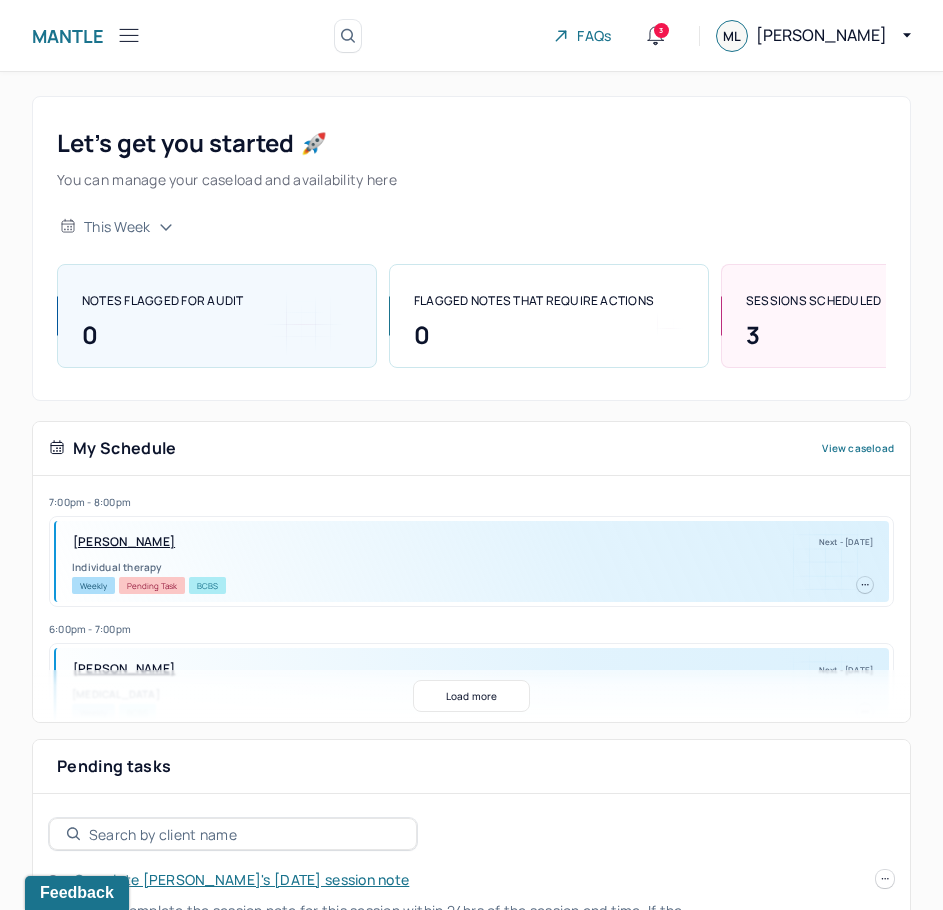 click 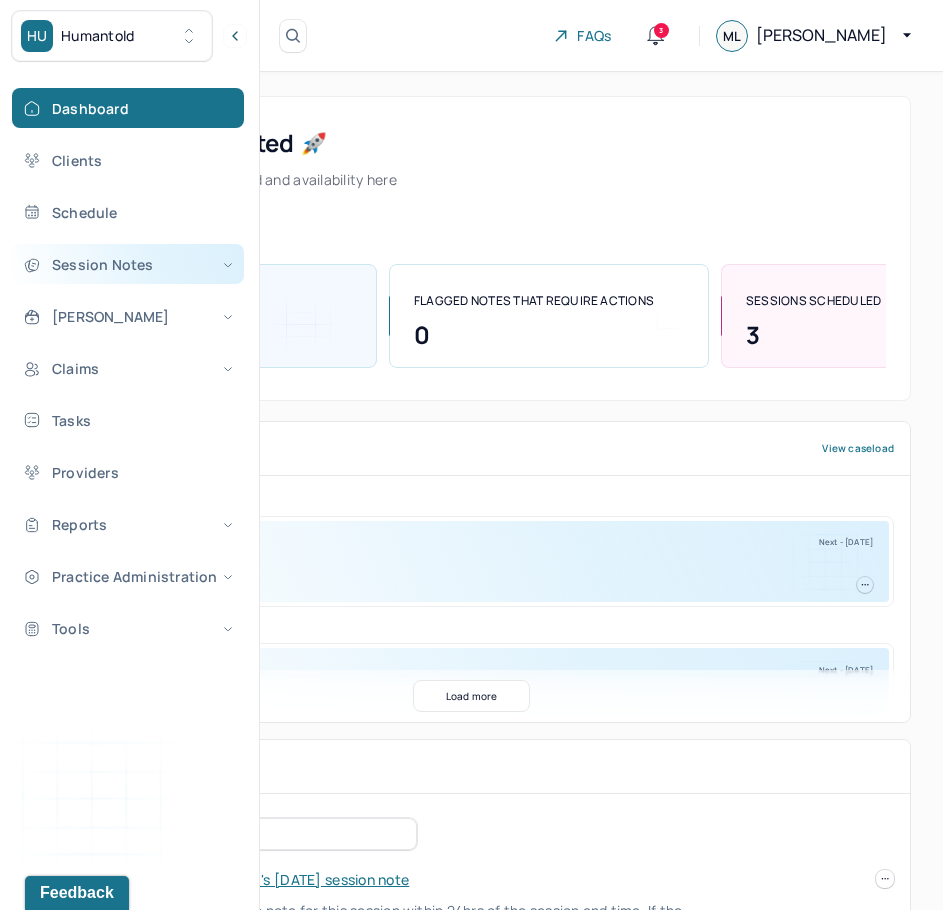 click on "Session Notes" at bounding box center [128, 264] 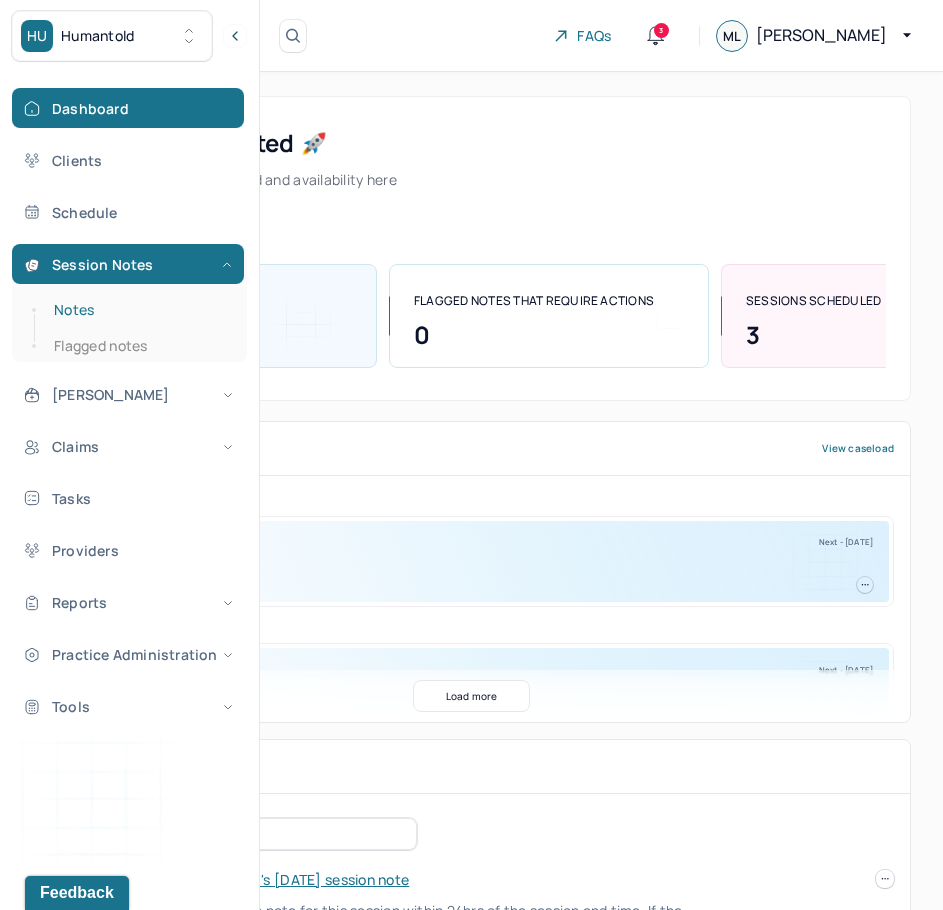 click on "Notes" at bounding box center (139, 310) 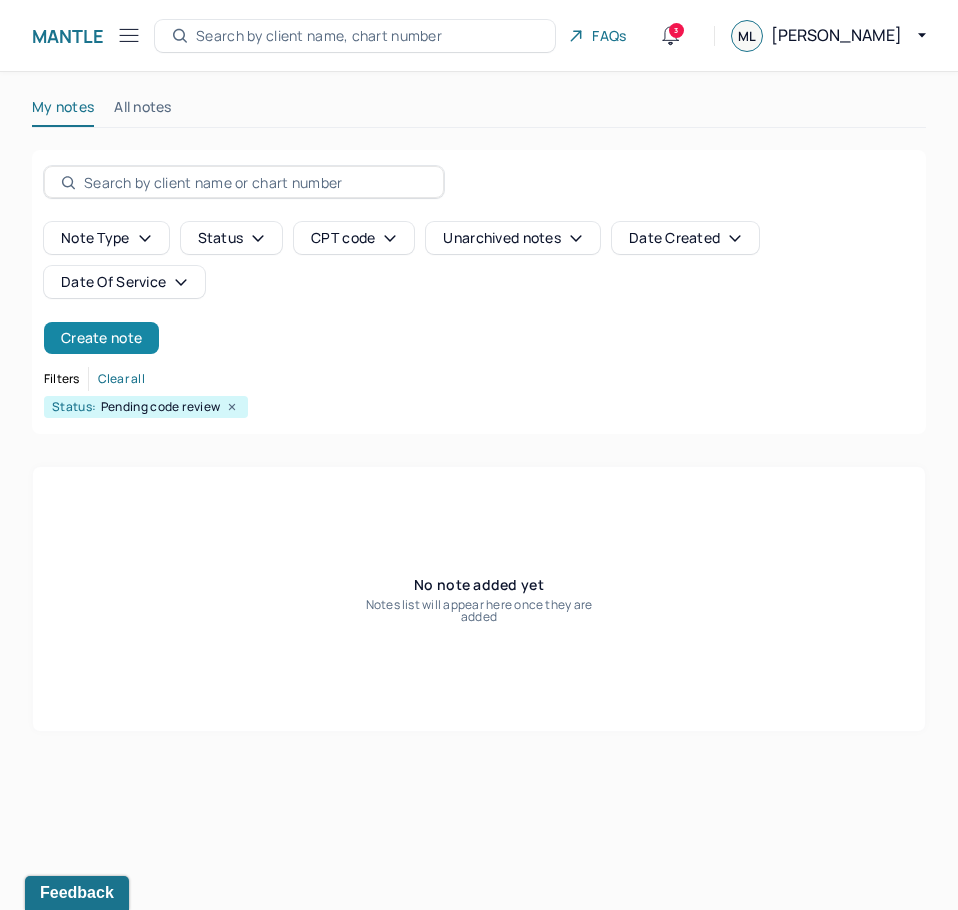 click on "Create note" at bounding box center (101, 338) 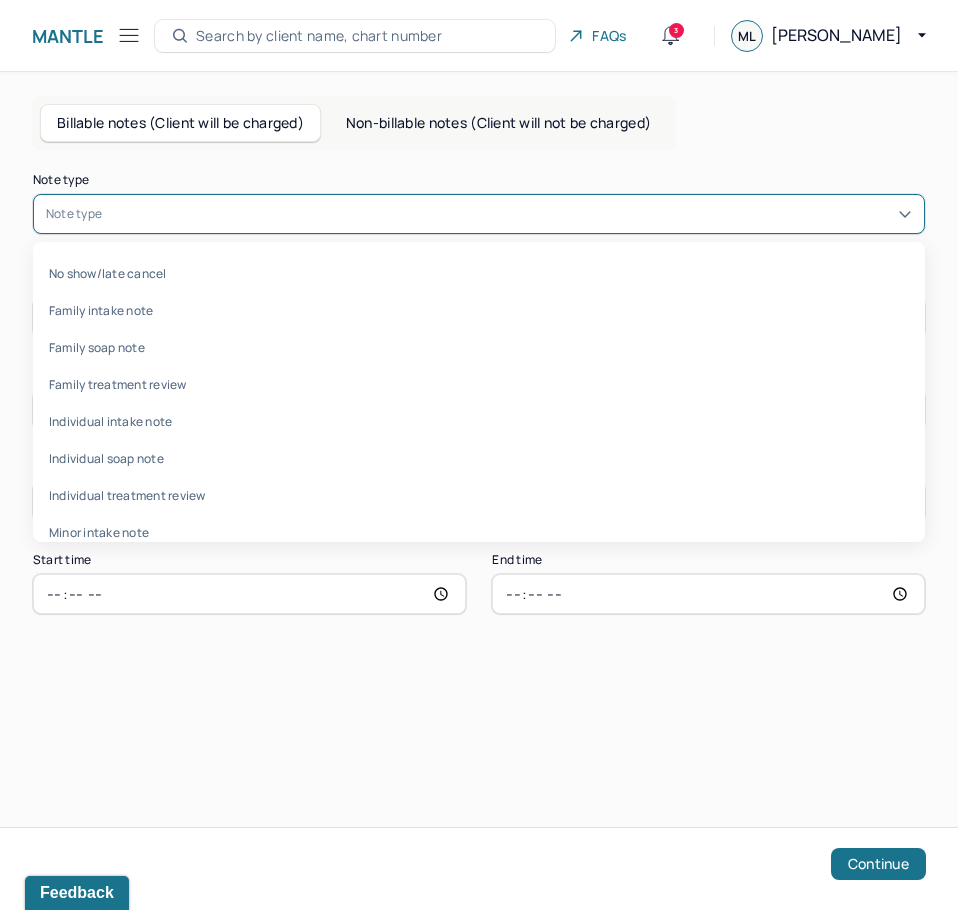 click on "Note type" at bounding box center (479, 214) 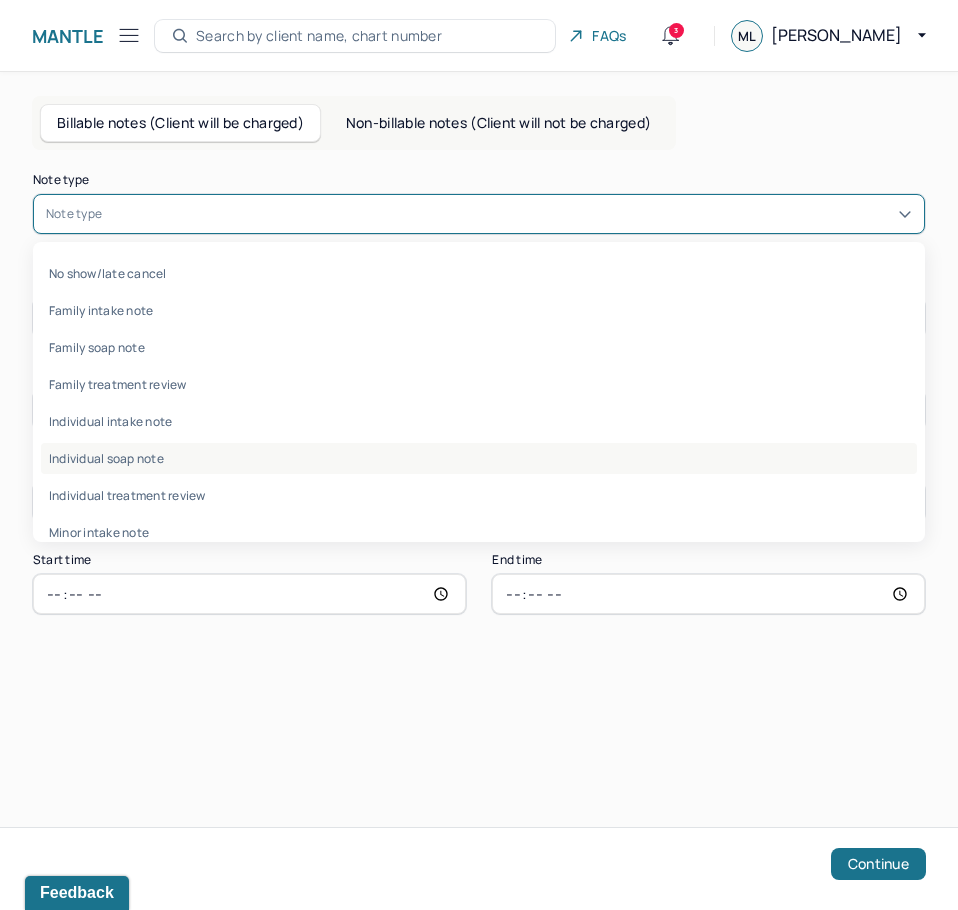 click on "Individual soap note" at bounding box center (479, 458) 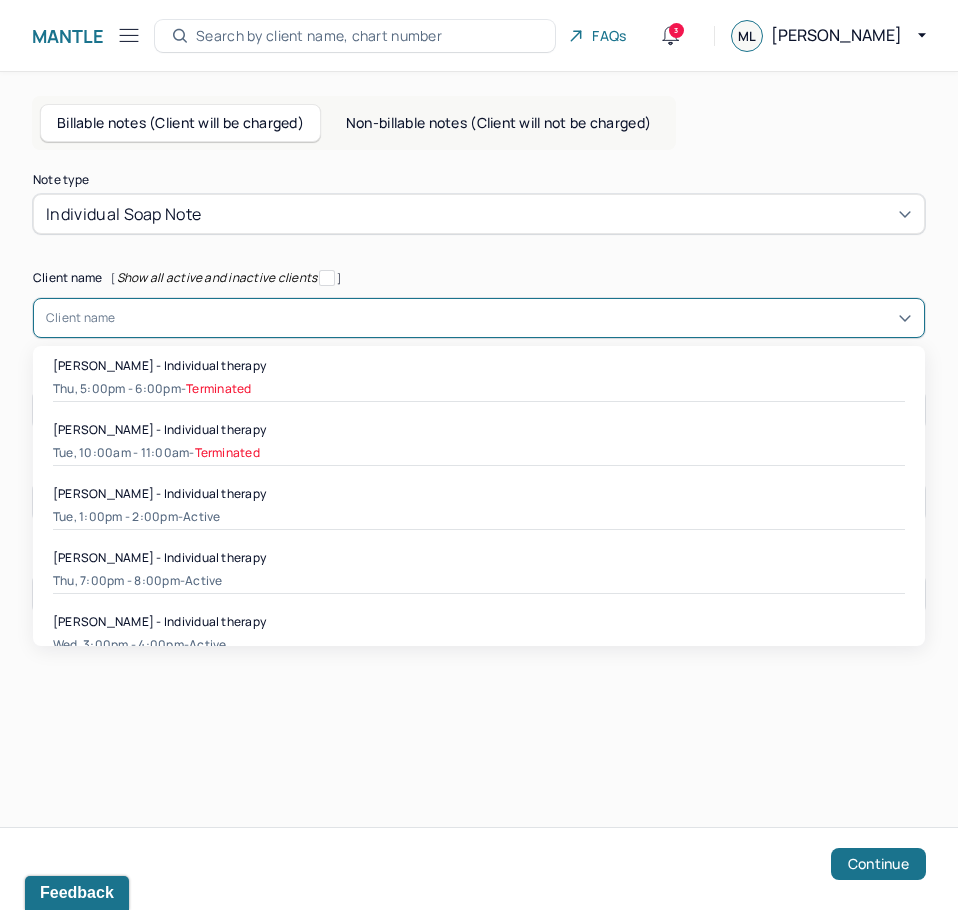 click at bounding box center [514, 318] 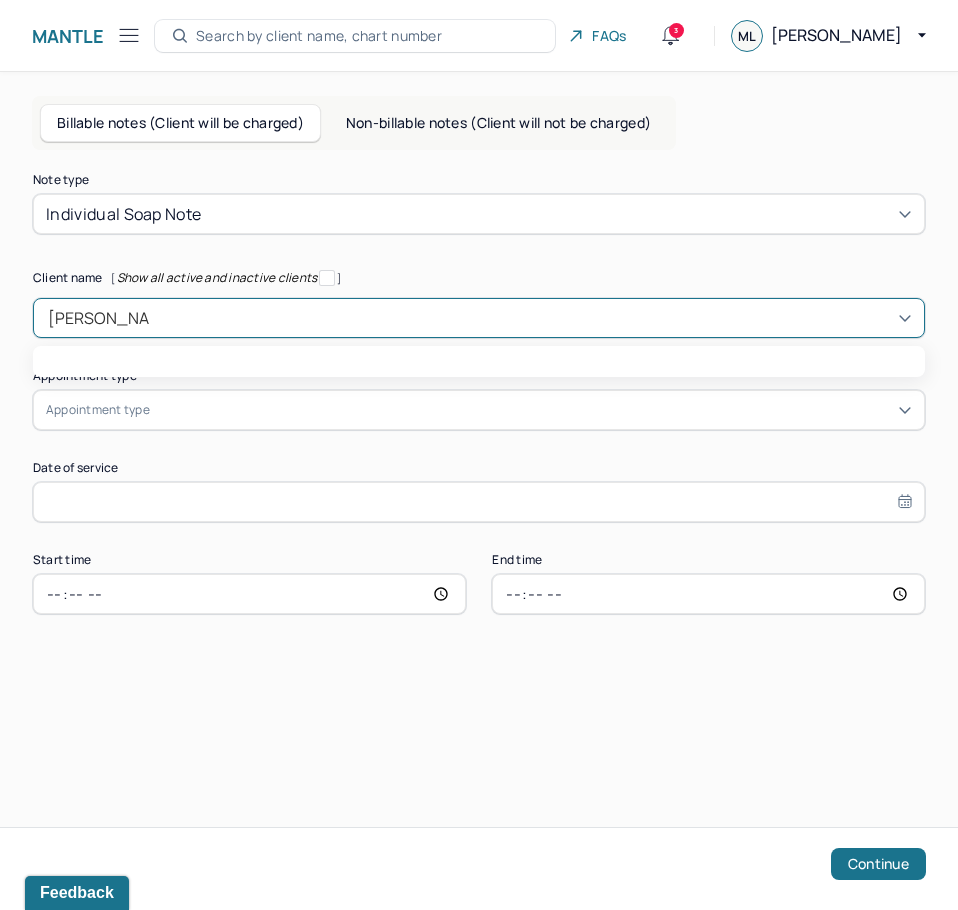 type on "[PERSON_NAME]" 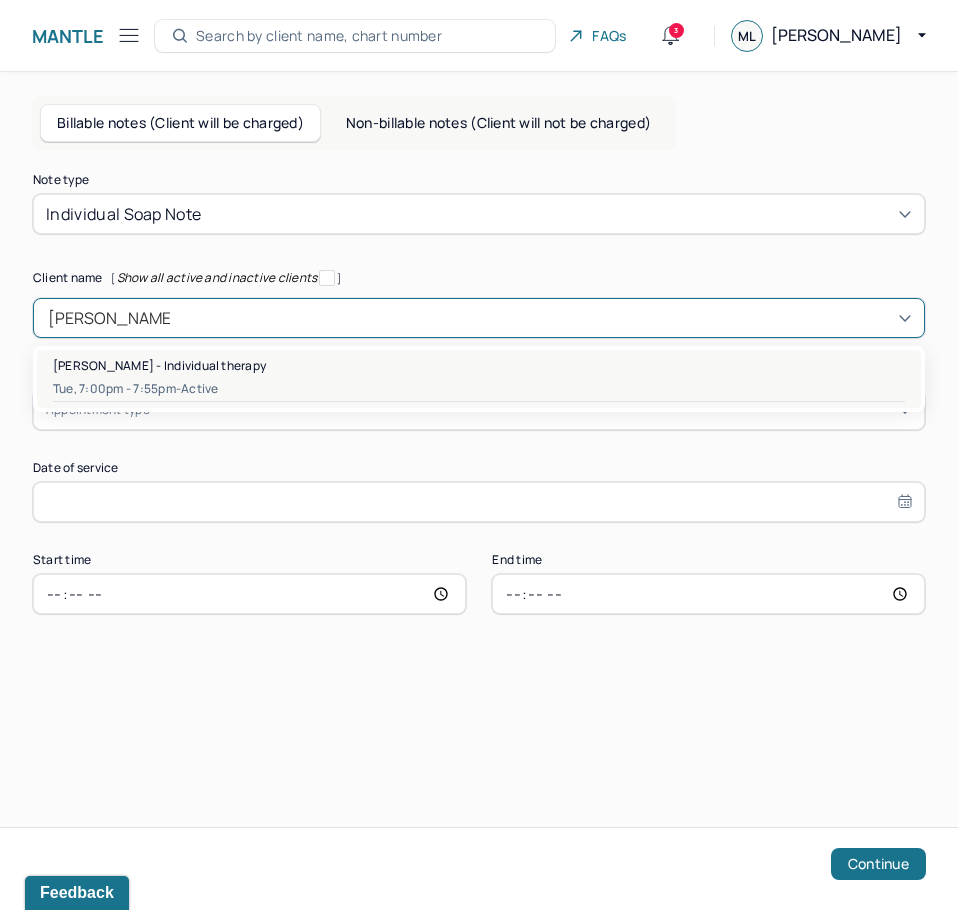click on "[PERSON_NAME] - Individual therapy" at bounding box center (159, 365) 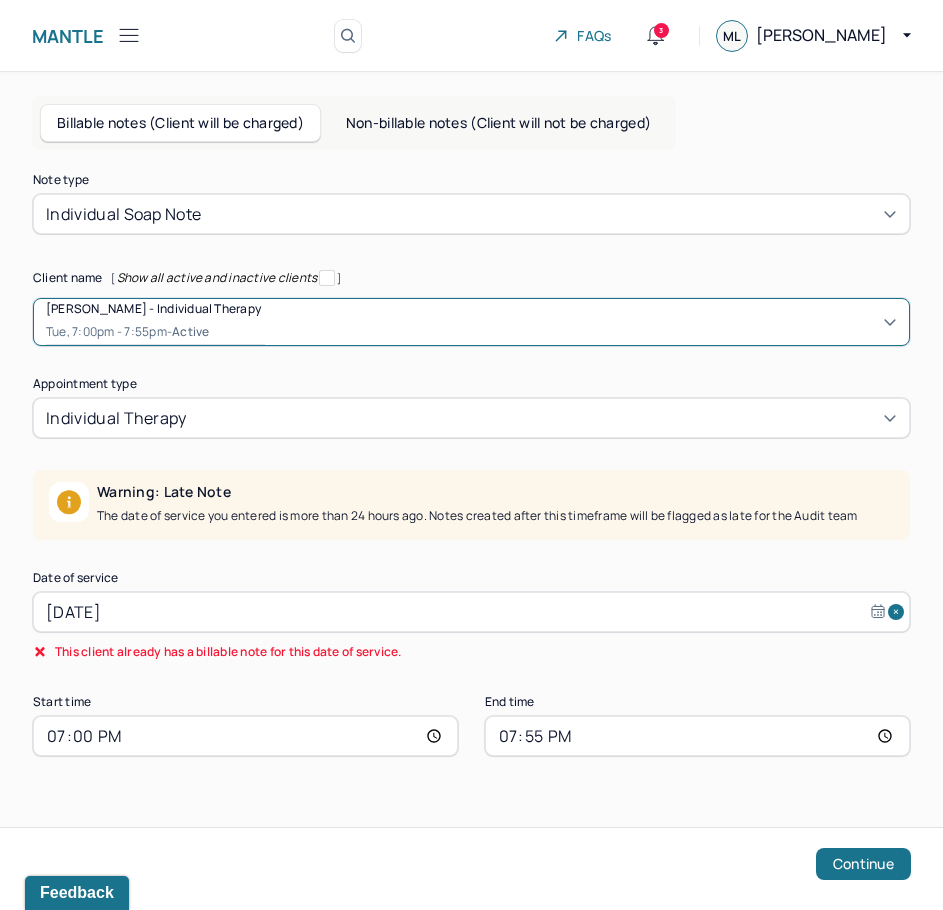 click on "[DATE]" at bounding box center [471, 612] 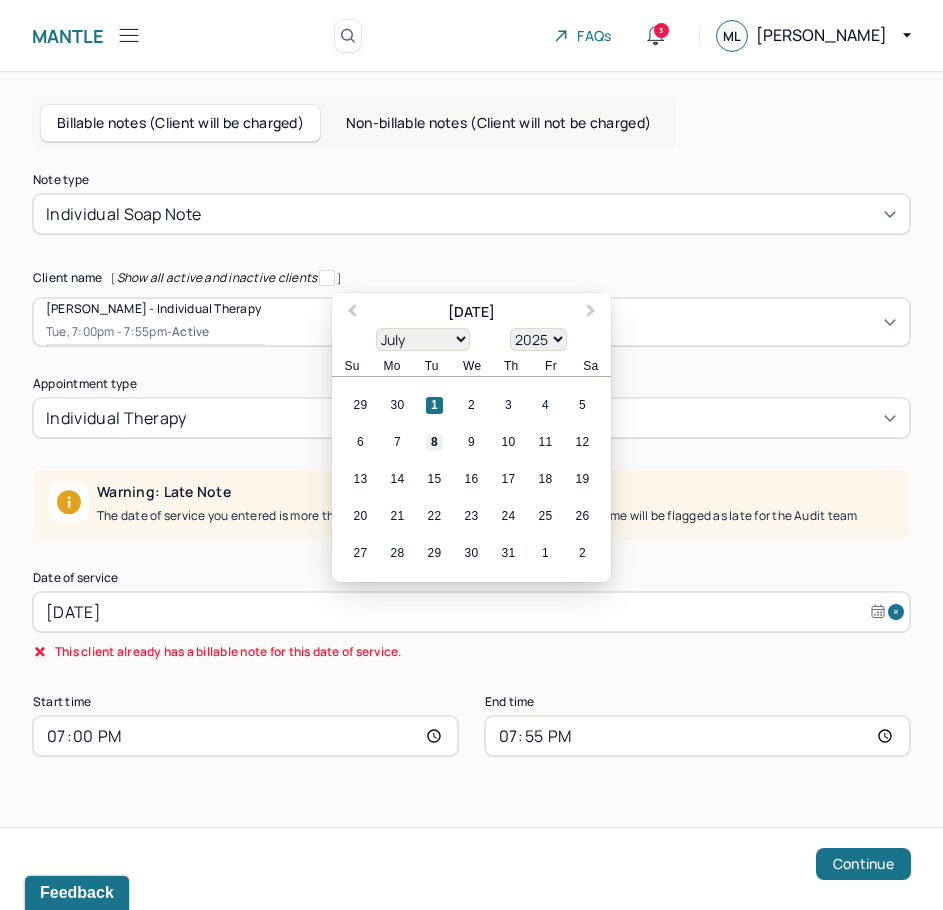 click on "8" at bounding box center [434, 442] 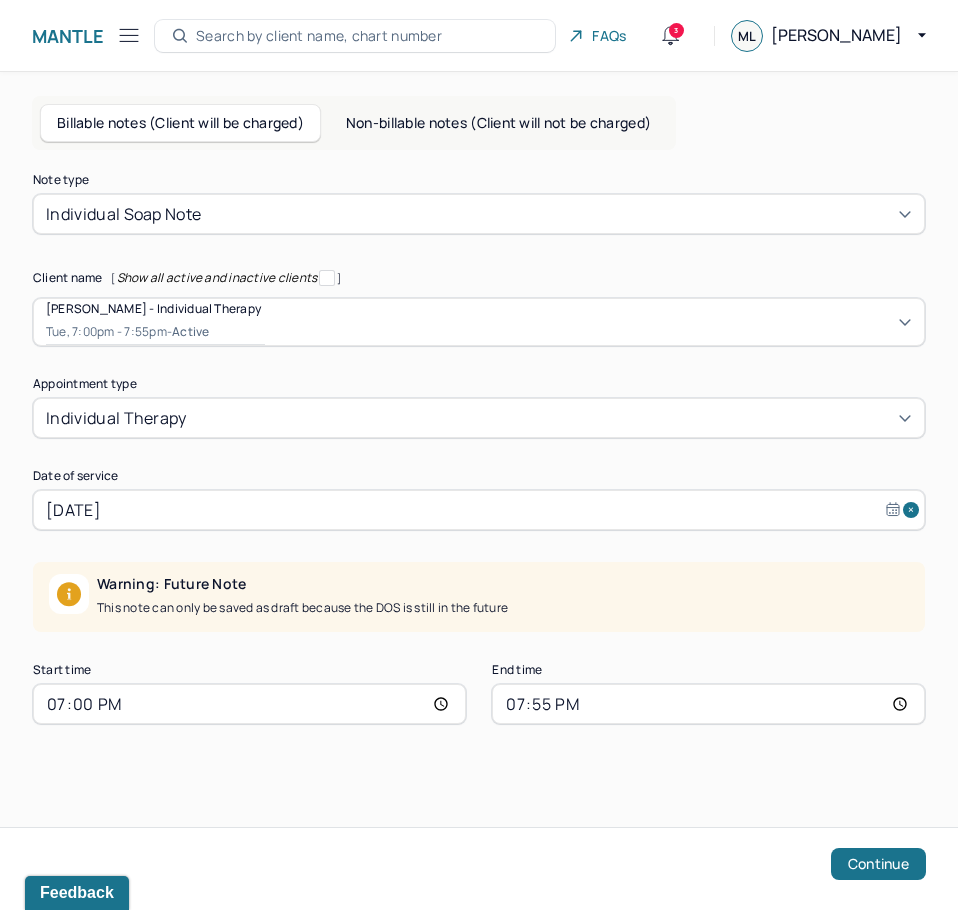 click on "19:00" at bounding box center (249, 704) 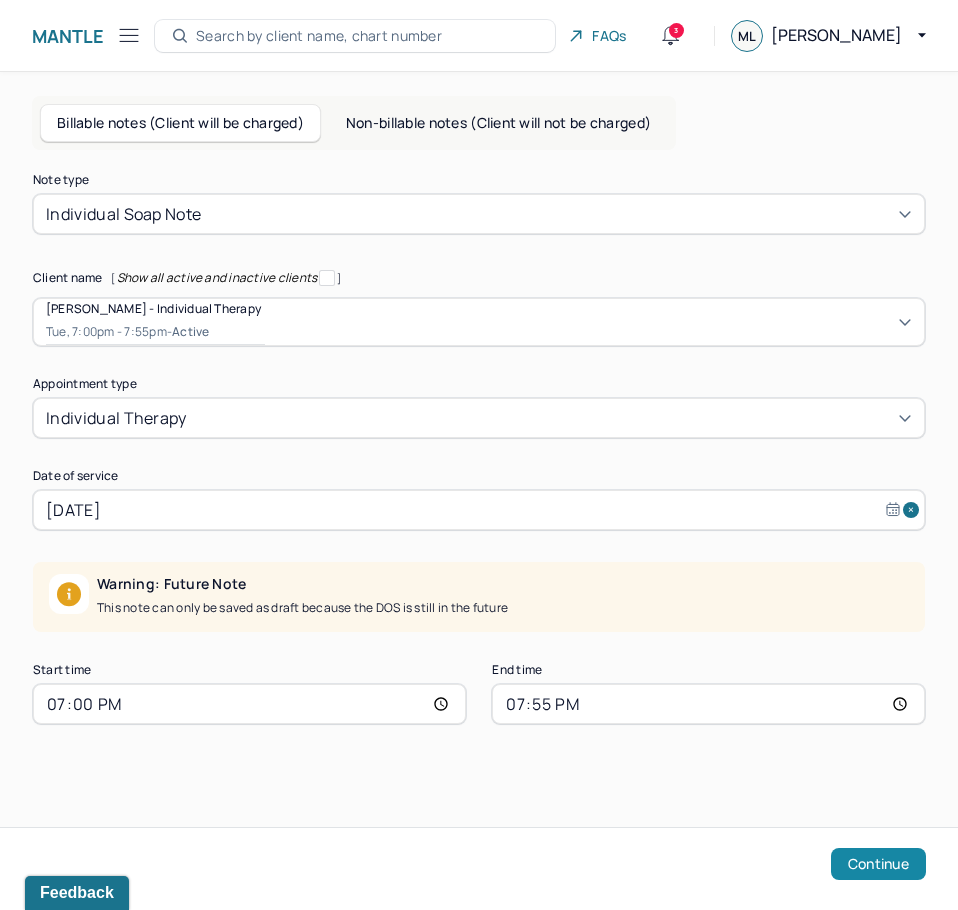 click on "Continue" at bounding box center [878, 864] 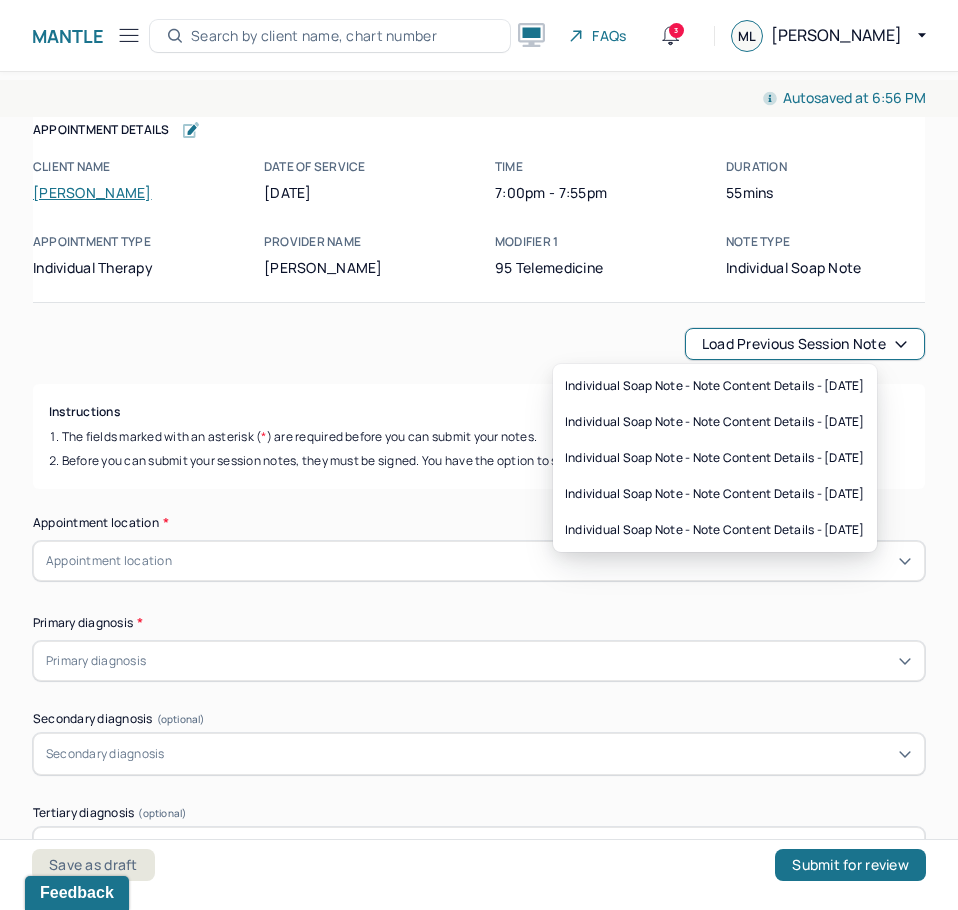 click on "Load previous session note" at bounding box center [805, 344] 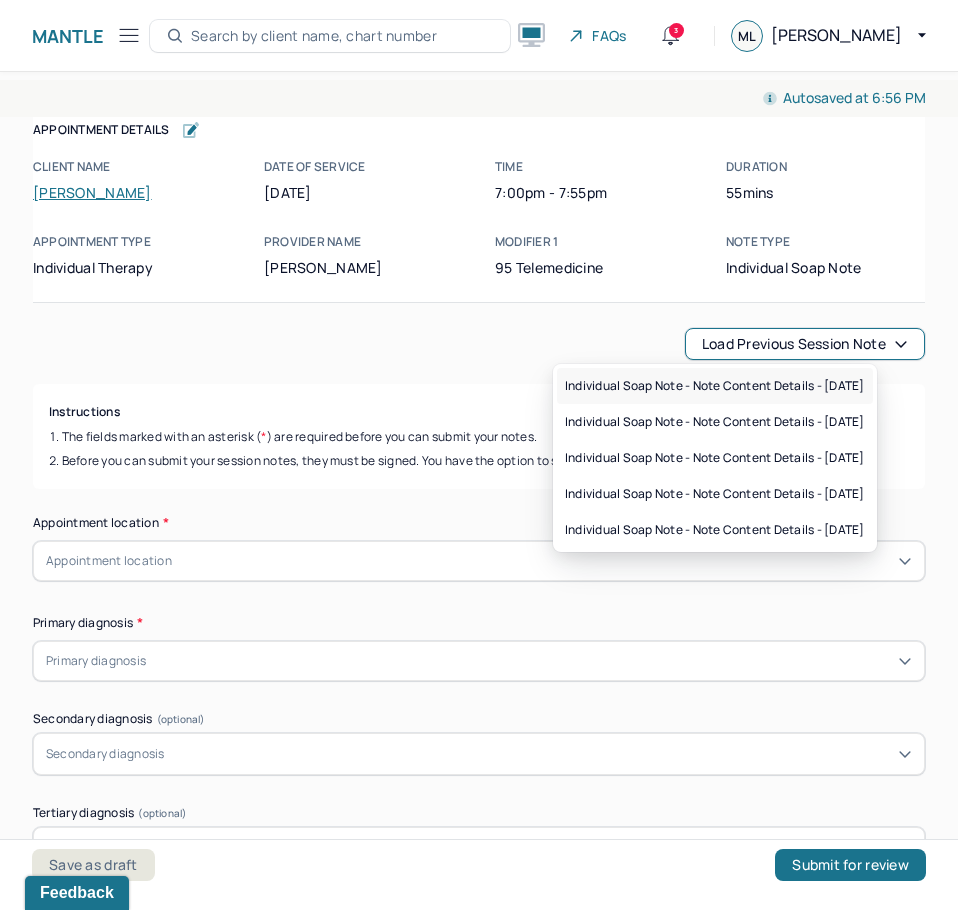 click on "Individual soap note   - Note content Details -   [DATE]" at bounding box center [715, 386] 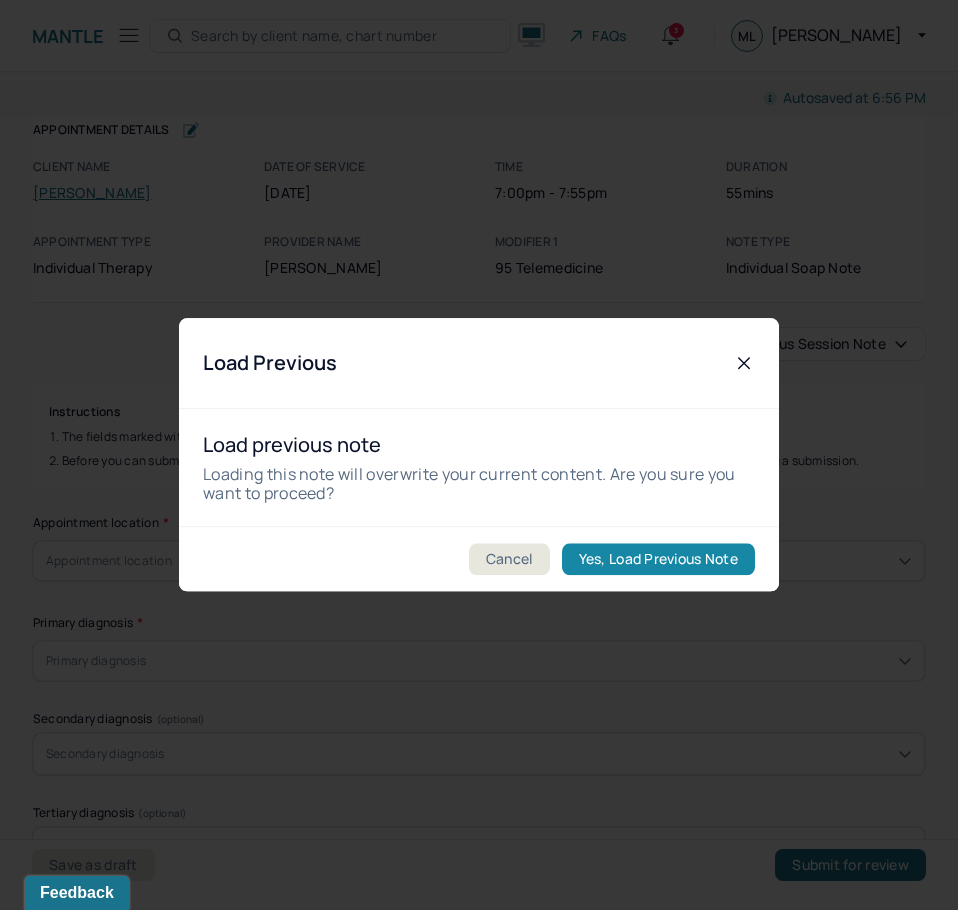 drag, startPoint x: 677, startPoint y: 587, endPoint x: 677, endPoint y: 561, distance: 26 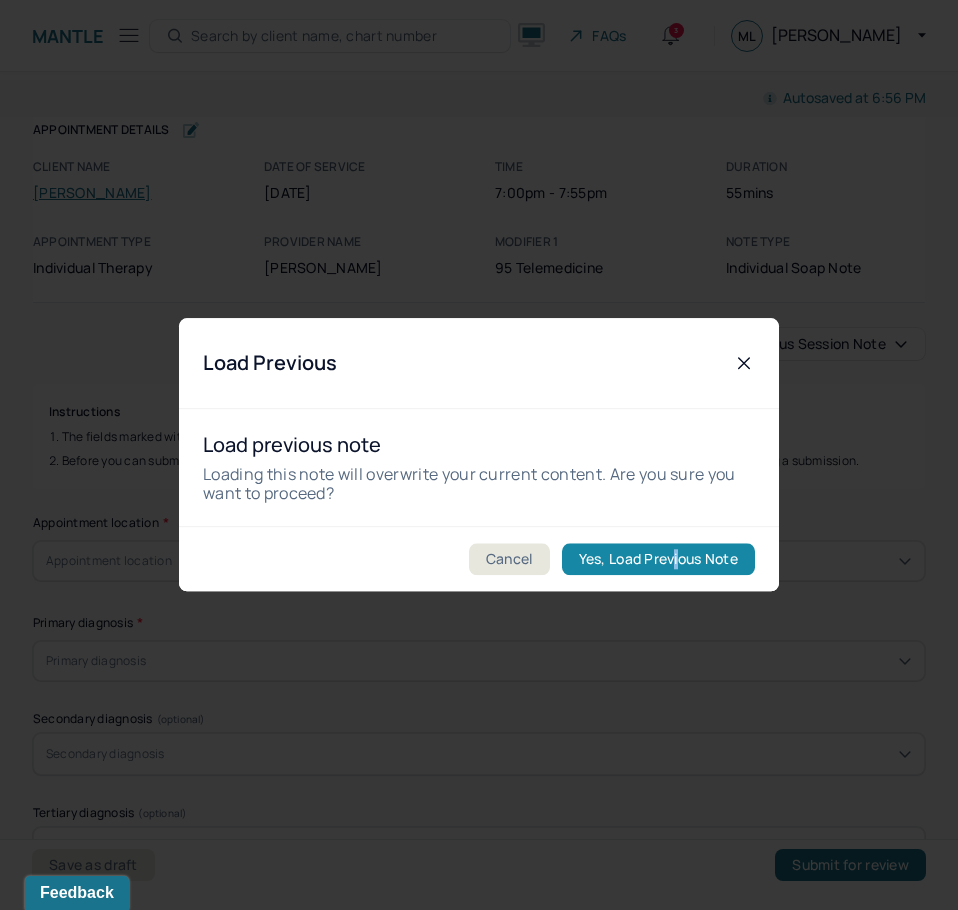 click on "Yes, Load Previous Note" at bounding box center (658, 560) 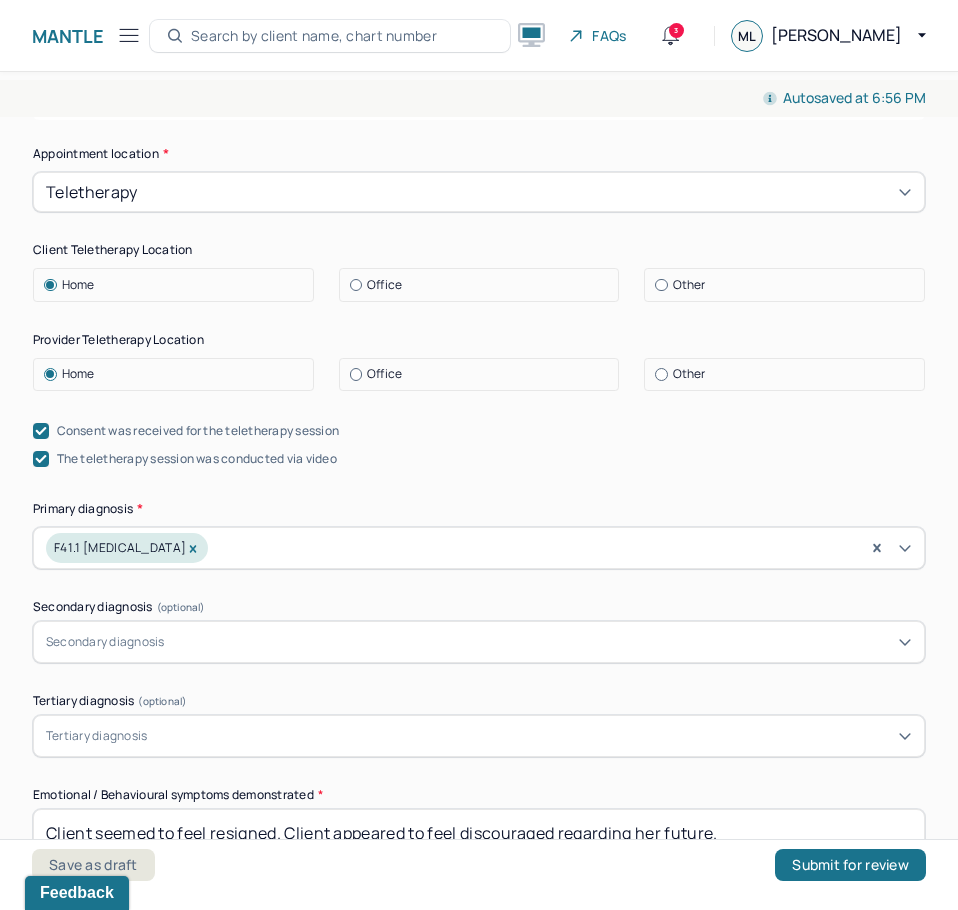 scroll, scrollTop: 600, scrollLeft: 0, axis: vertical 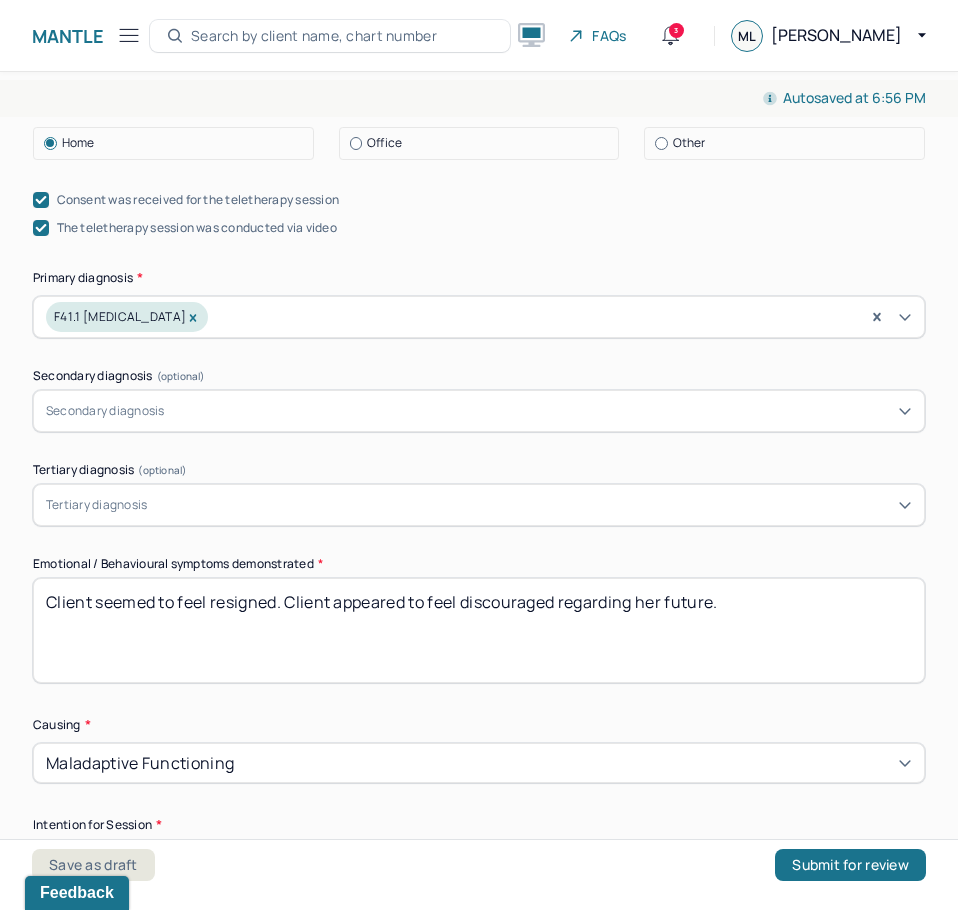 click on "Client seemed to feel resigned. Client appeared to feel discouraged regarding her future." at bounding box center [479, 630] 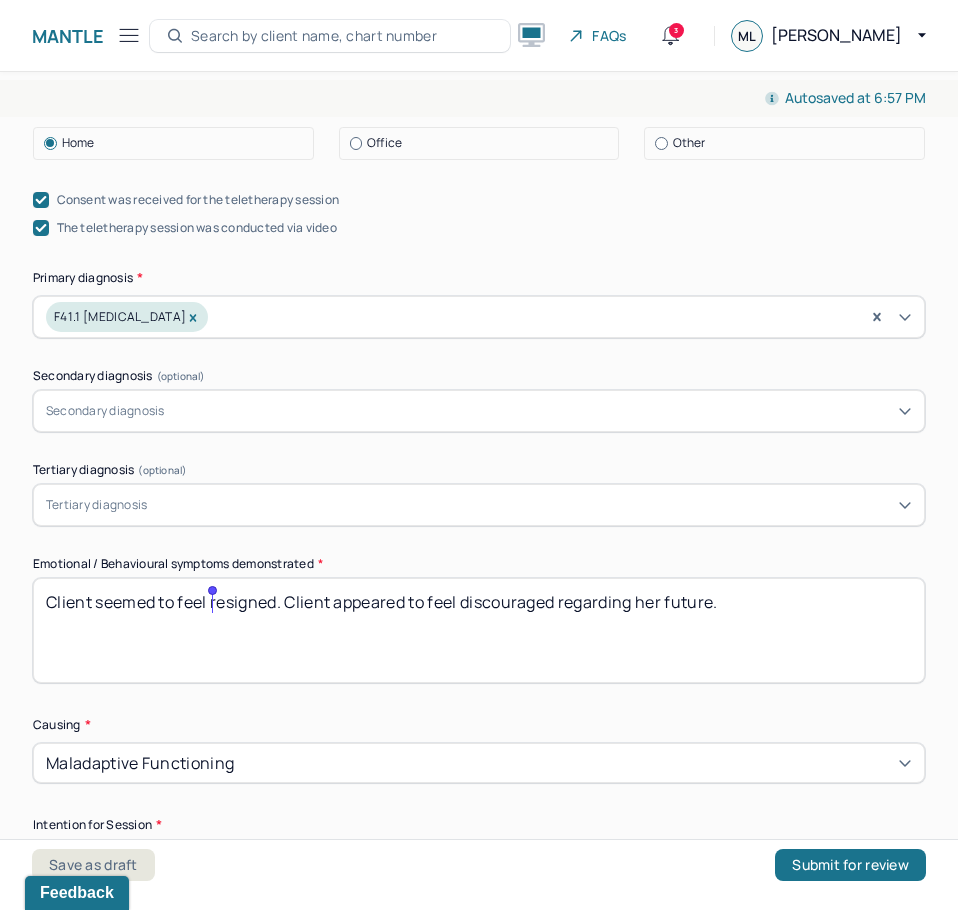 drag, startPoint x: 280, startPoint y: 607, endPoint x: 213, endPoint y: 608, distance: 67.00746 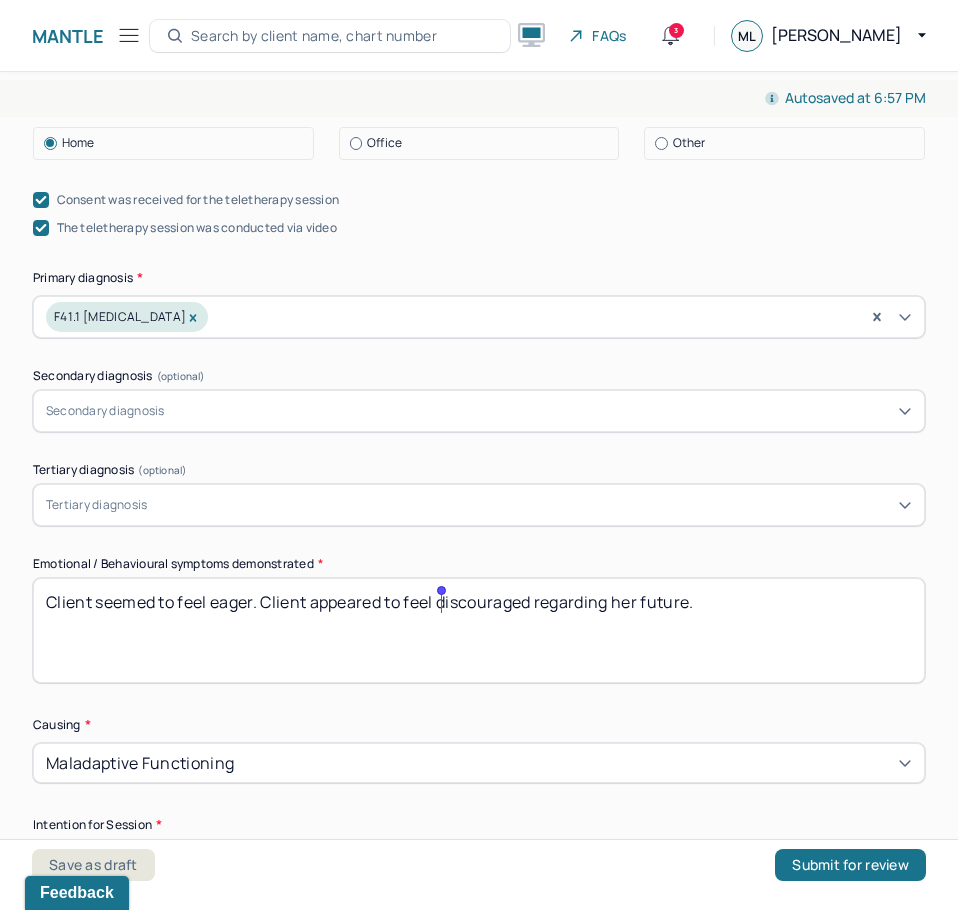 drag, startPoint x: 789, startPoint y: 616, endPoint x: 444, endPoint y: 622, distance: 345.0522 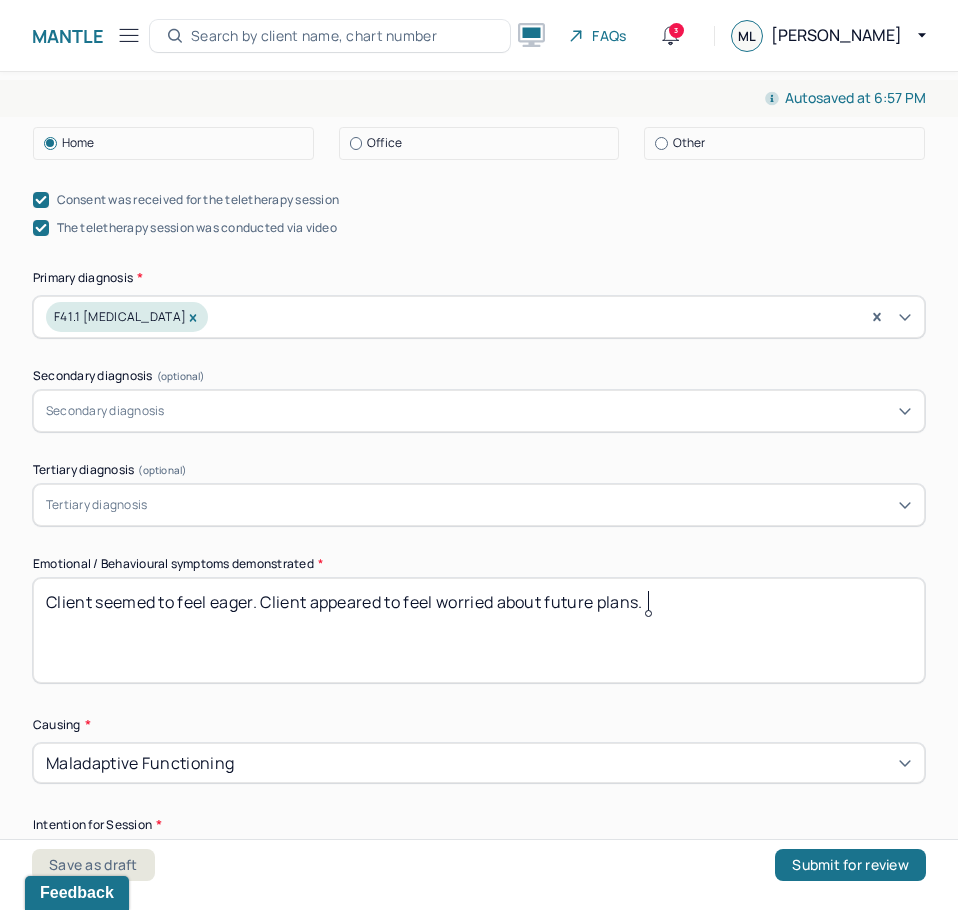 click on "Client seemed to feel eager. Client appeared to feel discouraged regarding her future." at bounding box center (479, 630) 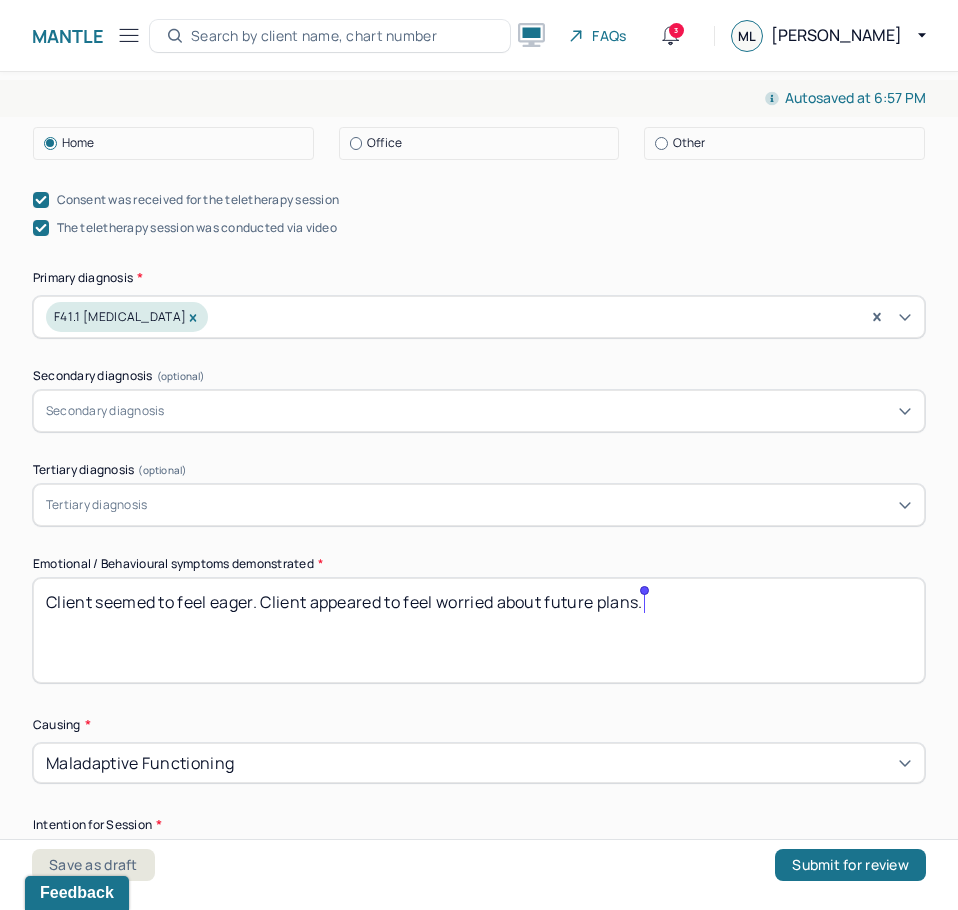 click on "Client seemed to feel eager. Client appeared to feel discouraged regarding her future." at bounding box center (479, 630) 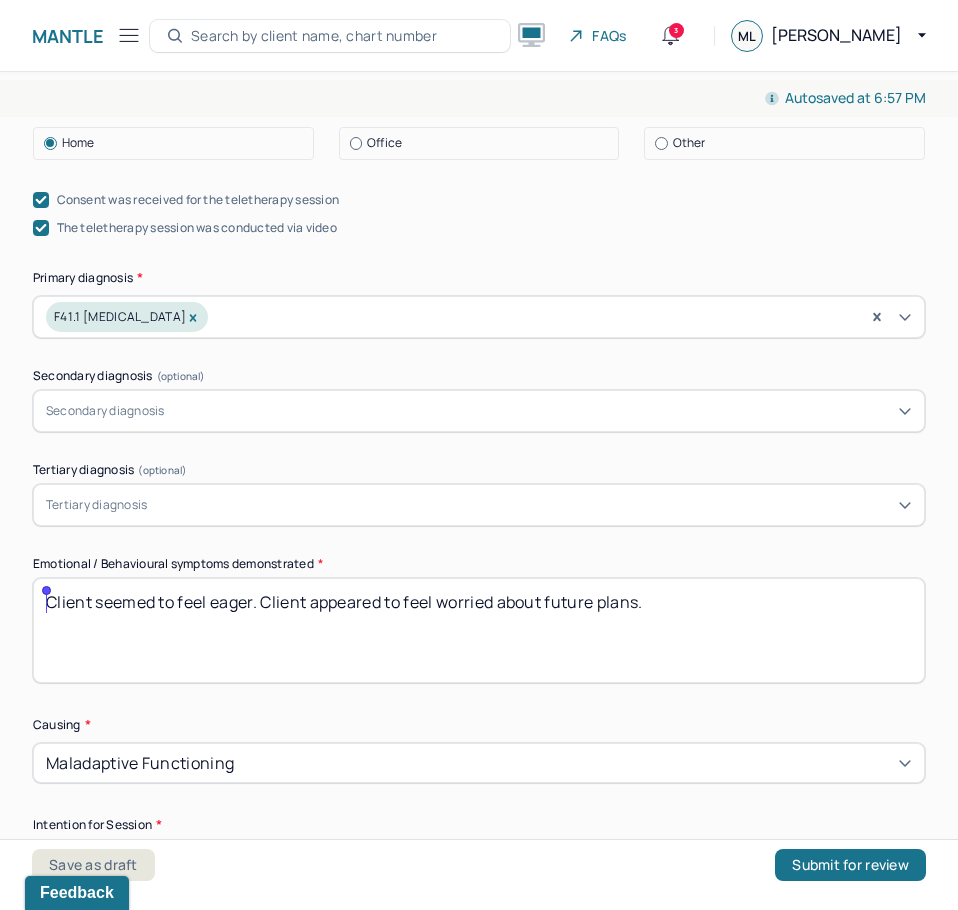 type on "Client seemed to feel eager. Client appeared to feel worried about future plans." 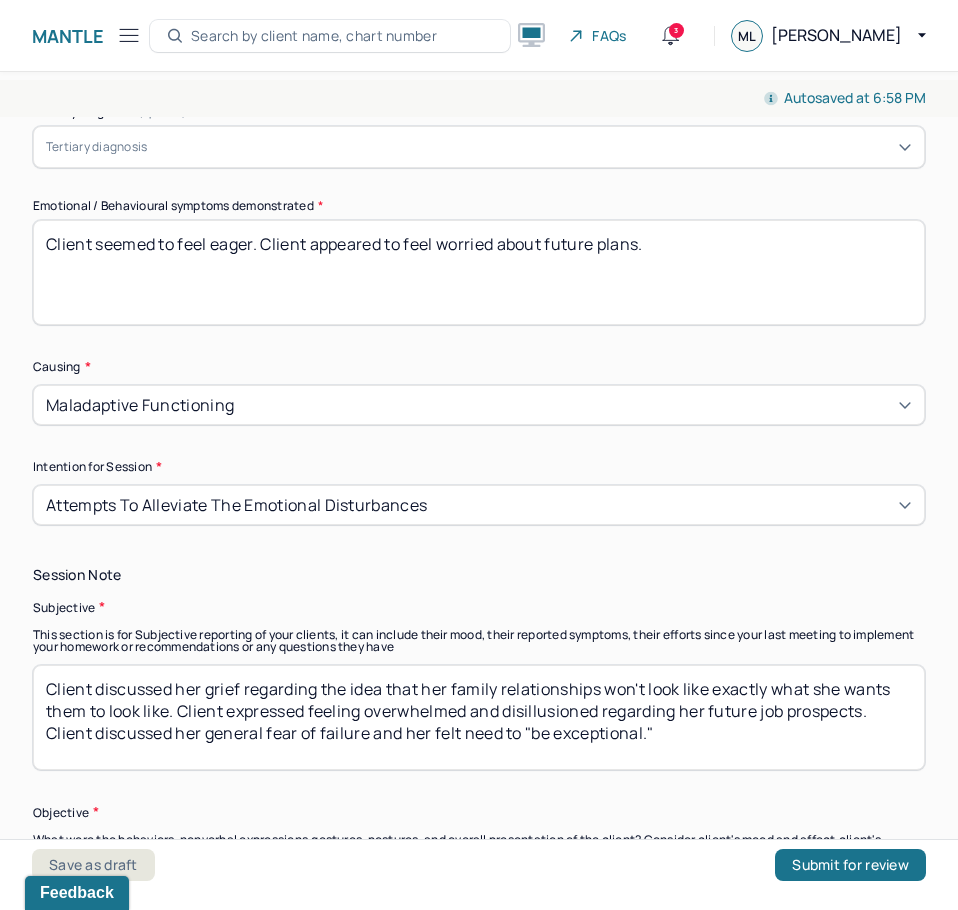 scroll, scrollTop: 1300, scrollLeft: 0, axis: vertical 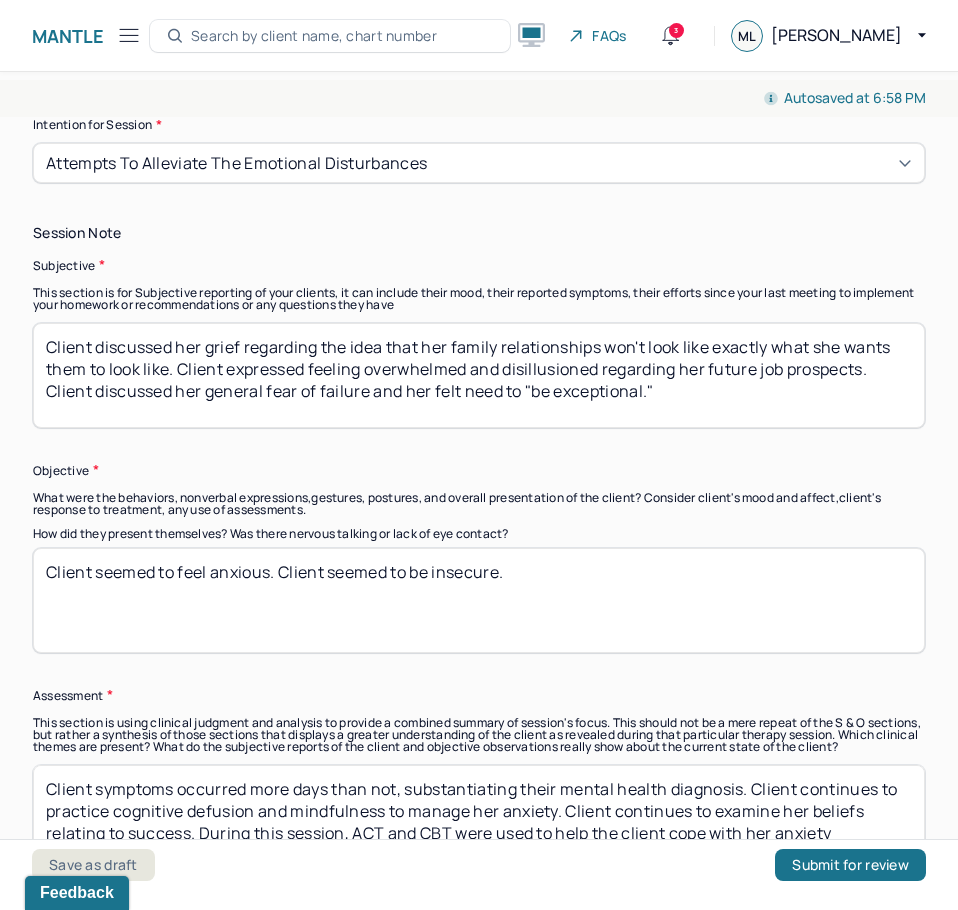 click on "Client discussed her grief regarding the idea that her family relationships won't look like exactly what she wants them to look like. Client expressed feeling overwhelmed and disillusioned regarding her future job prospects. Client discussed her general fear of failure and her felt need to "be exceptional."" at bounding box center [479, 375] 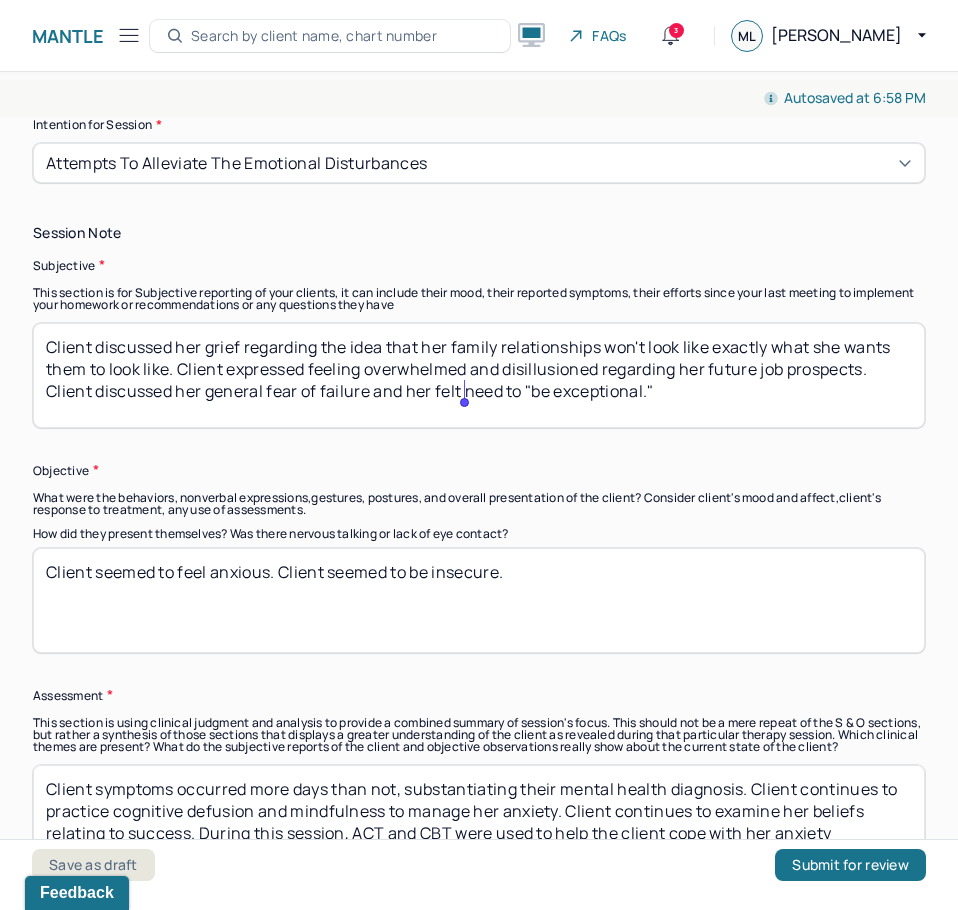 click on "Client discussed her grief regarding the idea that her family relationships won't look like exactly what she wants them to look like. Client expressed feeling overwhelmed and disillusioned regarding her future job prospects. Client discussed her general fear of failure and her felt need to "be exceptional."" at bounding box center [479, 375] 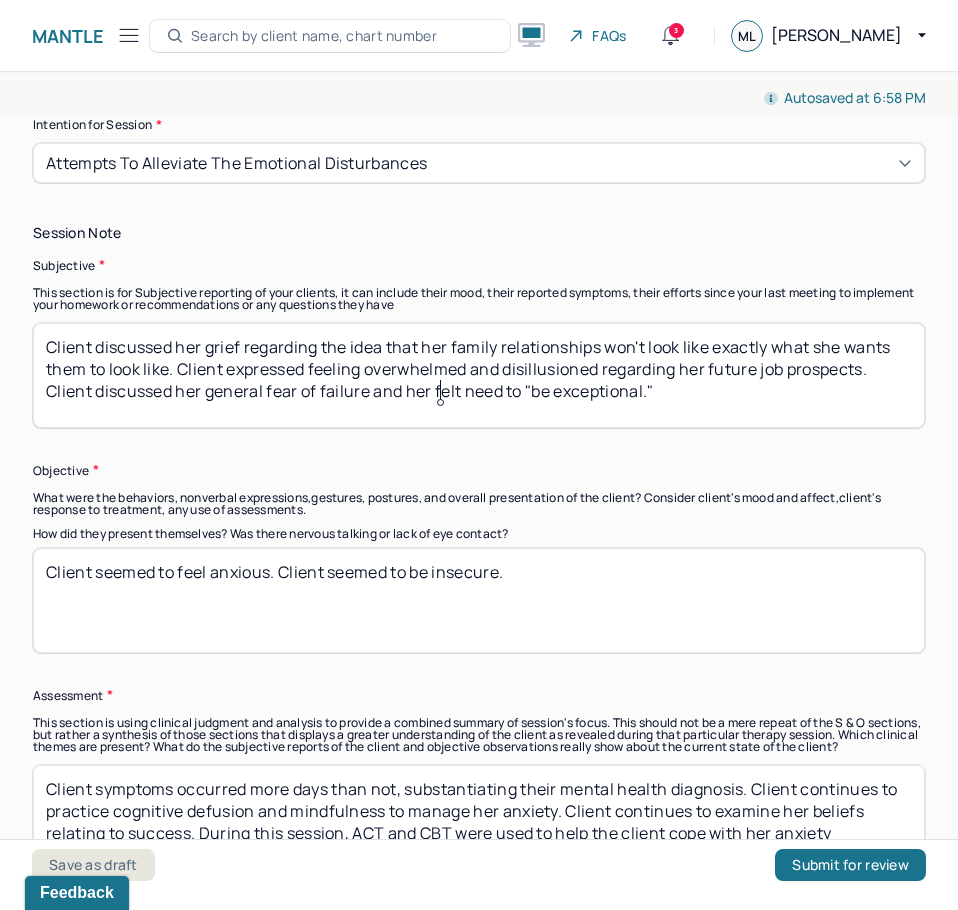 click on "Client discussed her grief regarding the idea that her family relationships won't look like exactly what she wants them to look like. Client expressed feeling overwhelmed and disillusioned regarding her future job prospects. Client discussed her general fear of failure and her felt need to "be exceptional."" at bounding box center (479, 375) 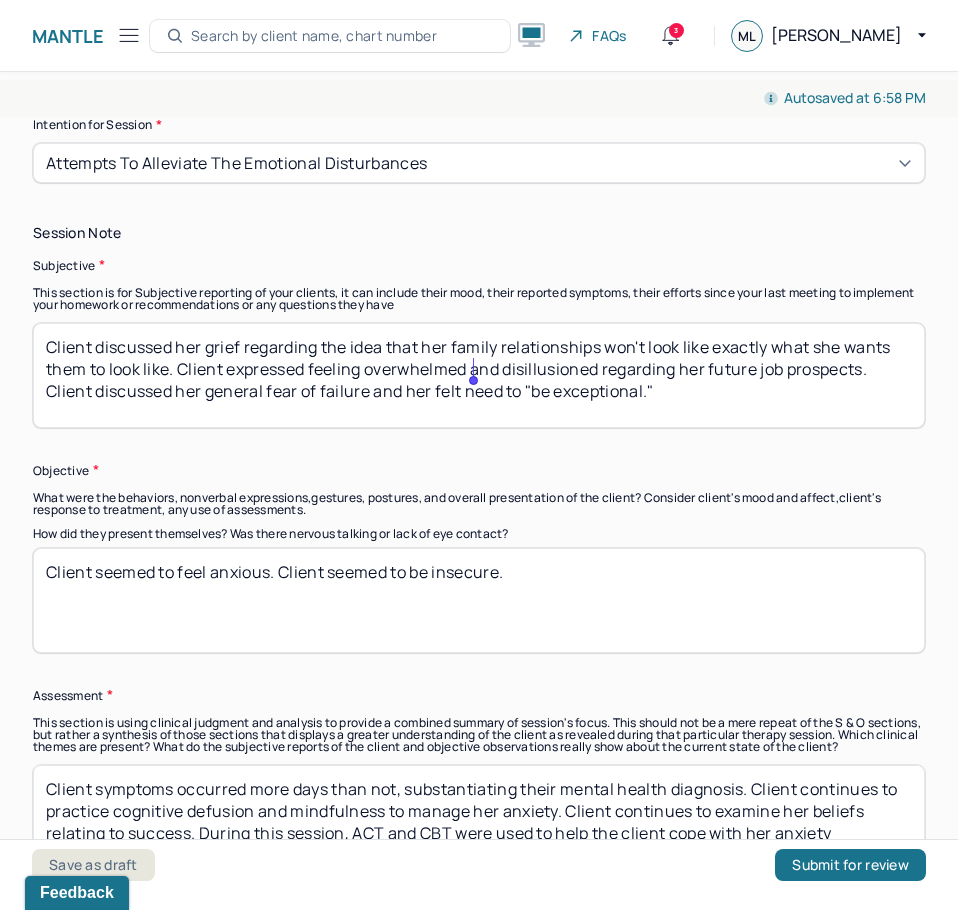 click on "Client discussed her grief regarding the idea that her family relationships won't look like exactly what she wants them to look like. Client expressed feeling overwhelmed and disillusioned regarding her future job prospects. Client discussed her general fear of failure and her felt need to "be exceptional."" at bounding box center [479, 375] 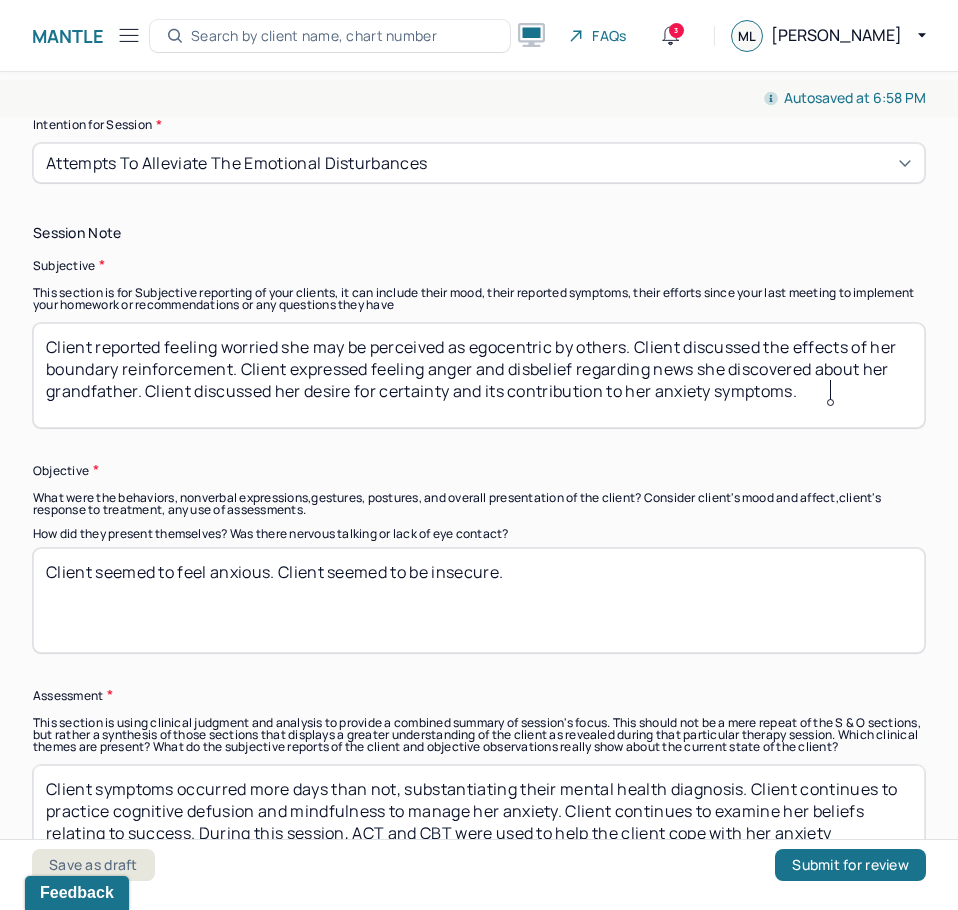 type on "Client reported feeling worried she may be perceived as egocentric by others. Client discussed the effects of her boundary reinforcement. Client expressed feeling anger and disbelief regarding news she discovered about her grandfather. Client discussed her desire for certainty and its contribution to her anxiety symptoms." 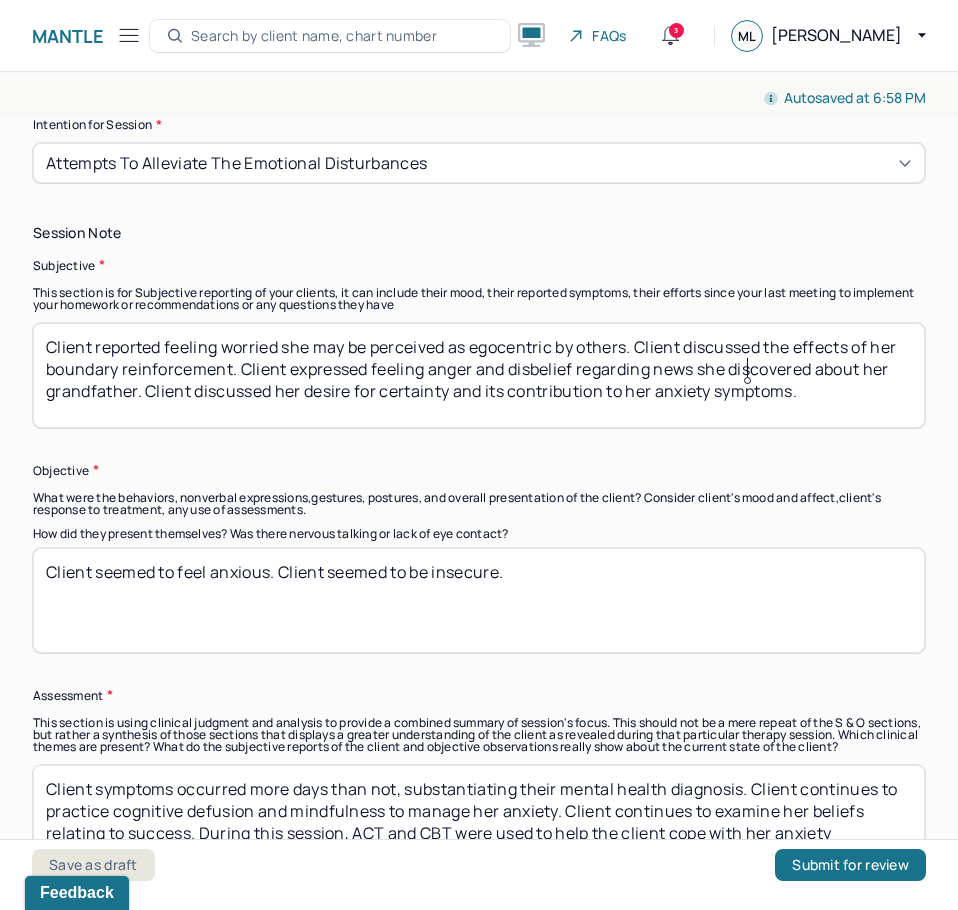 click on "Client reported feeling worried she may be perceived as egocentric by others. Client discussed the effects of" at bounding box center [479, 375] 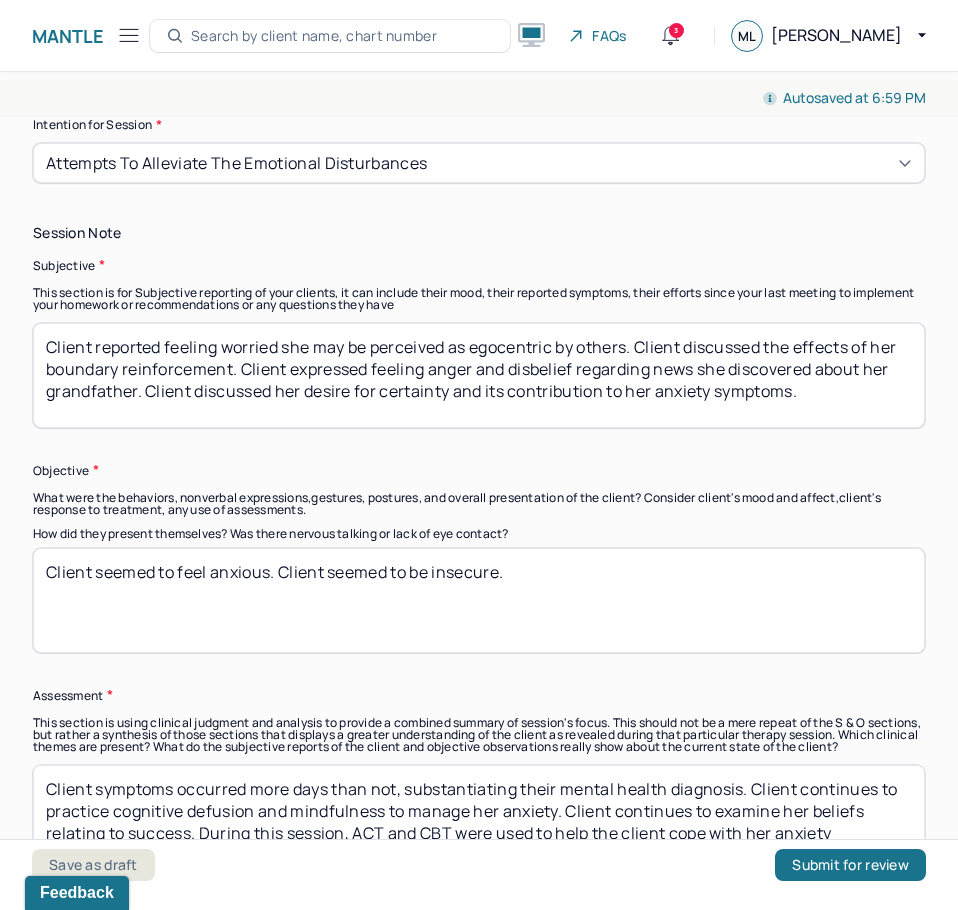 click on "Client seemed to feel anxious. Client seemed to be insecure." at bounding box center [479, 600] 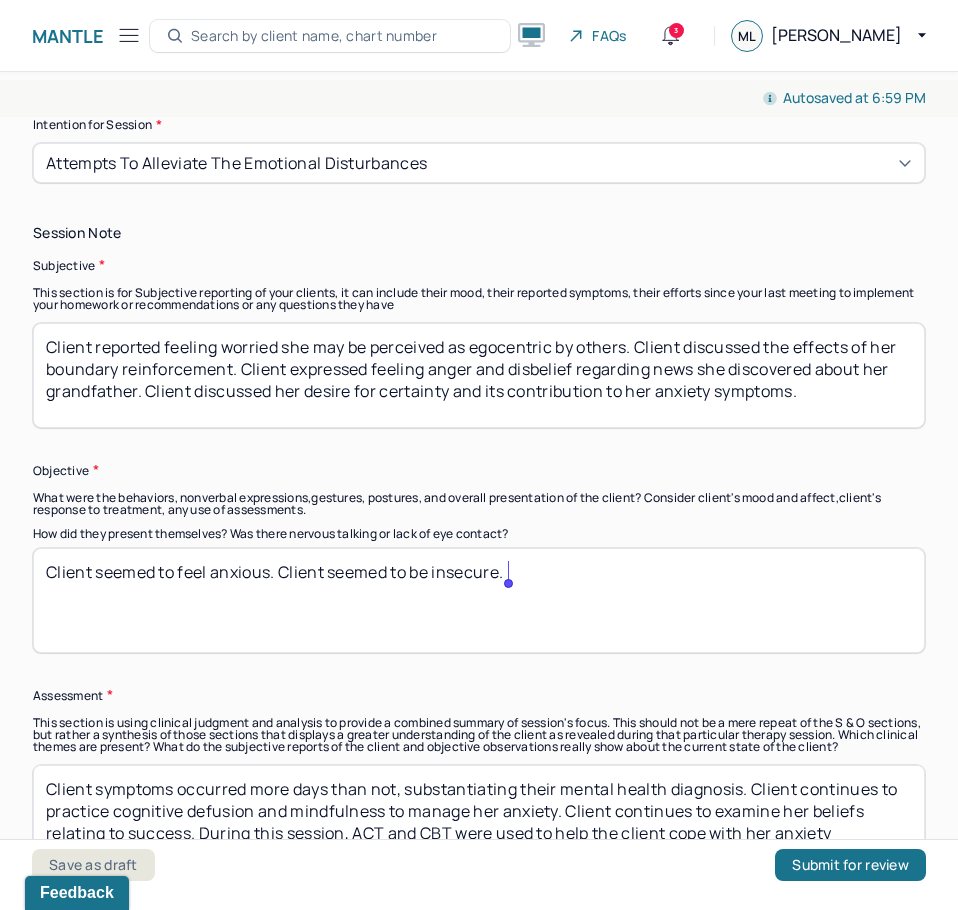 drag, startPoint x: 212, startPoint y: 579, endPoint x: 881, endPoint y: 636, distance: 671.4239 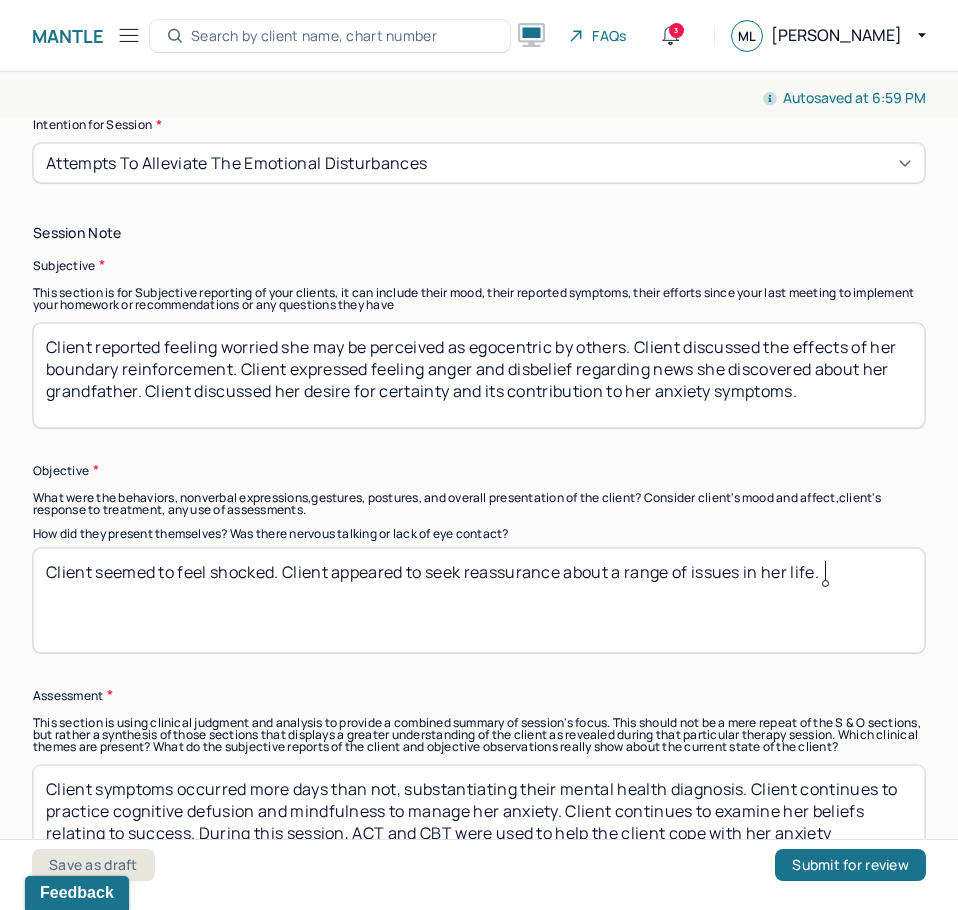 click on "Client seemed to feel shocked. Client appeared to seek reassurance" at bounding box center [479, 600] 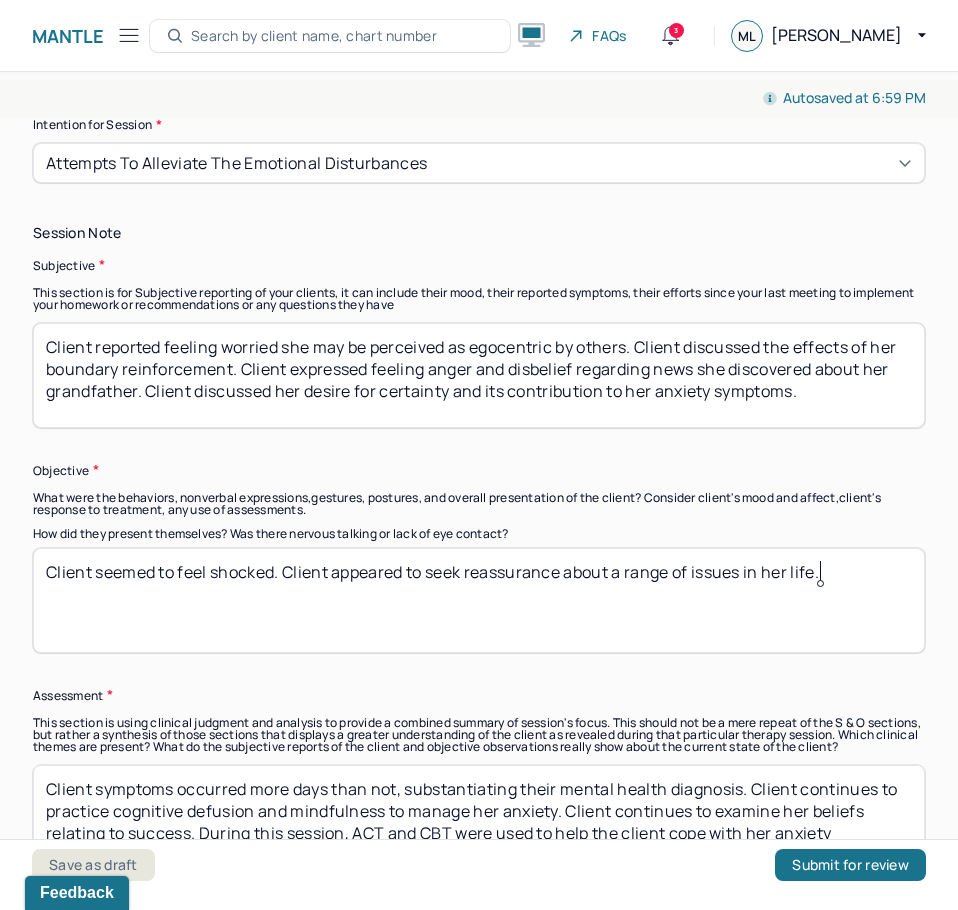 click on "Client seemed to feel shocked. Client appeared to seek reassurance" at bounding box center (479, 600) 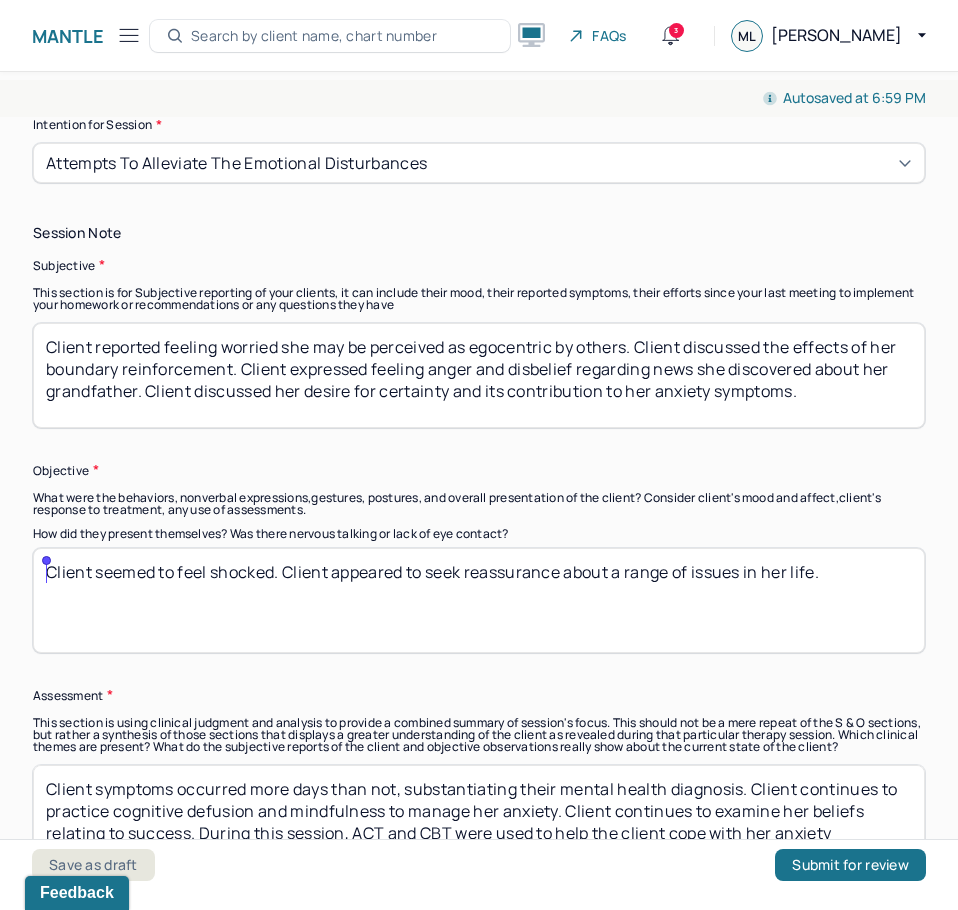 type on "Client seemed to feel shocked. Client appeared to seek reassurance about a range of issues in her life." 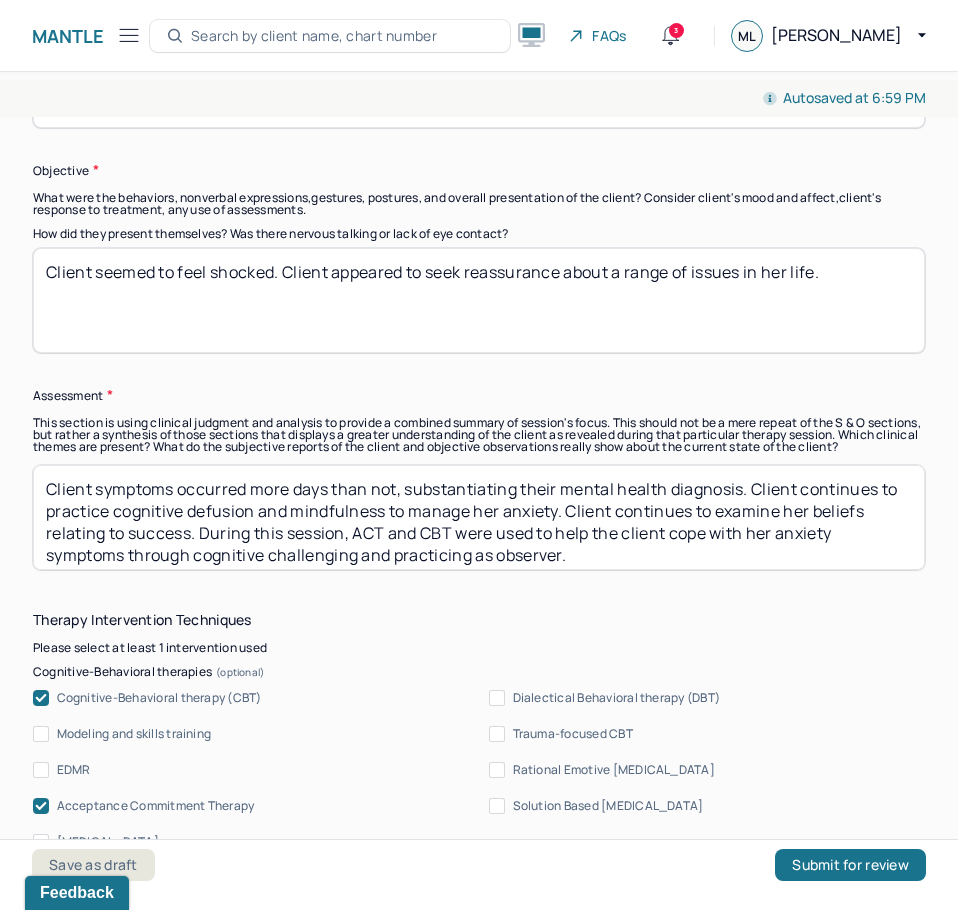 scroll, scrollTop: 1800, scrollLeft: 0, axis: vertical 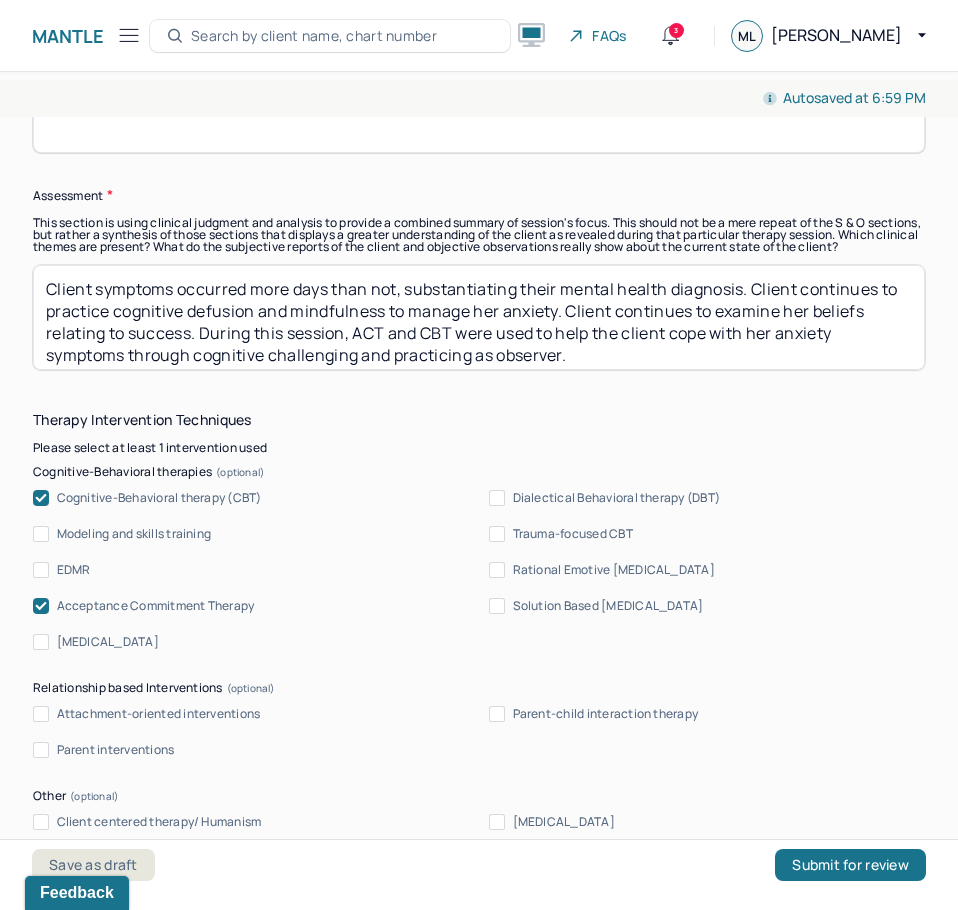 click on "Client symptoms occurred more days than not, substantiating their mental health diagnosis. Client continues to practice cognitive defusion and mindfulness to manage her anxiety. Client continues to examine her beliefs relating to success. During this session, ACT and CBT were used to help the client cope with her anxiety symptoms through cognitive challenging and practicing as observer." at bounding box center [479, 317] 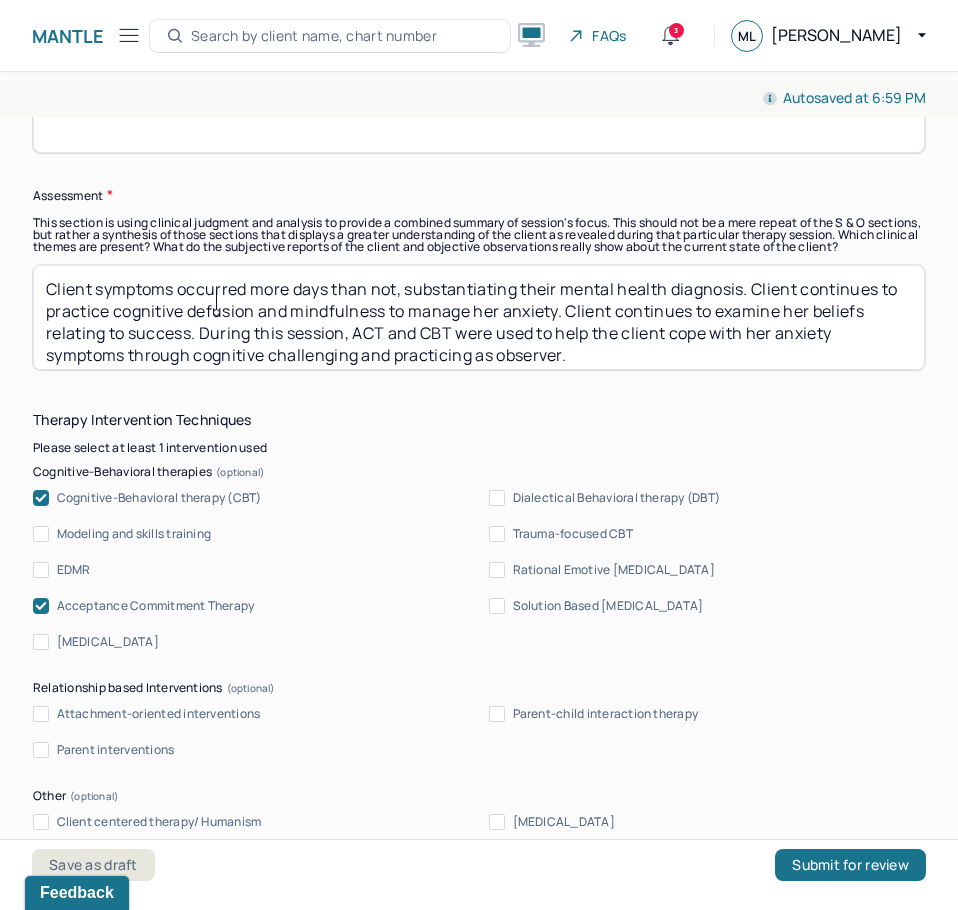 click on "Client symptoms occurred more days than not, substantiating their mental health diagnosis. Client continues to practice cognitive defusion and mindfulness to manage her anxiety. Client continues to examine her beliefs relating to success. During this session, ACT and CBT were used to help the client cope with her anxiety symptoms through cognitive challenging and practicing as observer." at bounding box center [479, 317] 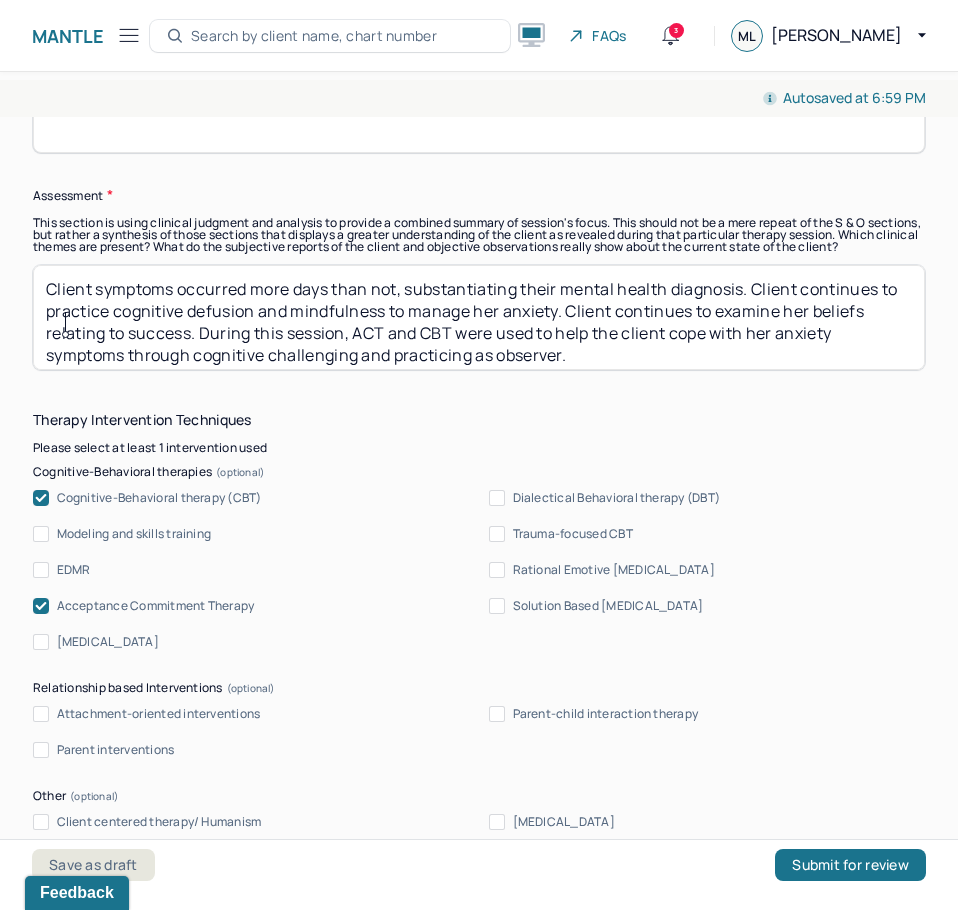 click on "Client symptoms occurred more days than not, substantiating their mental health diagnosis. Client continues to practice cognitive defusion and mindfulness to manage her anxiety. Client continues to examine her beliefs relating to success. During this session, ACT and CBT were used to help the client cope with her anxiety symptoms through cognitive challenging and practicing as observer." at bounding box center (479, 317) 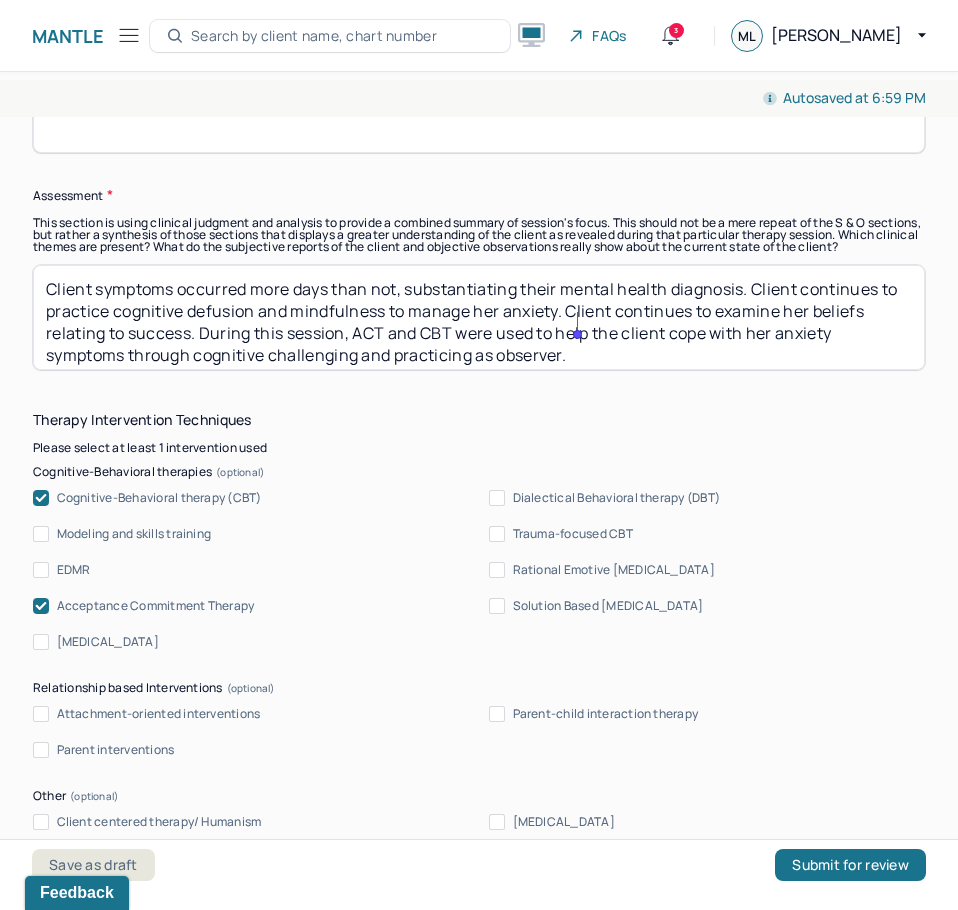 click on "Client symptoms occurred more days than not, substantiating their mental health diagnosis. Client continues to practice cognitive defusion and mindfulness to manage her anxiety. Client continues to examine her beliefs relating to success. During this session, ACT and CBT were used to help the client cope with her anxiety symptoms through cognitive challenging and practicing as observer." at bounding box center [479, 317] 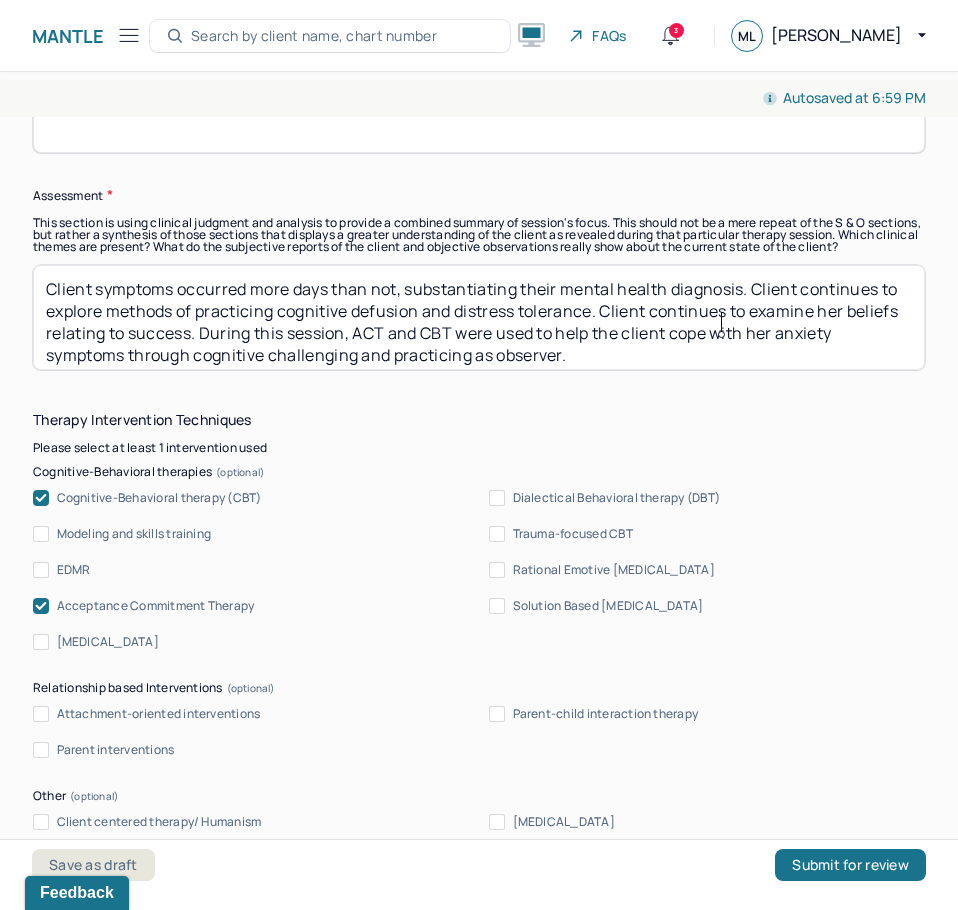 click on "Client symptoms occurred more days than not, substantiating their mental health diagnosis. Client continues to practice cognitive defusion and mindfulness to manage her anxiety. Client continues to examine her beliefs relating to success. During this session, ACT and CBT were used to help the client cope with her anxiety symptoms through cognitive challenging and practicing as observer." at bounding box center (479, 317) 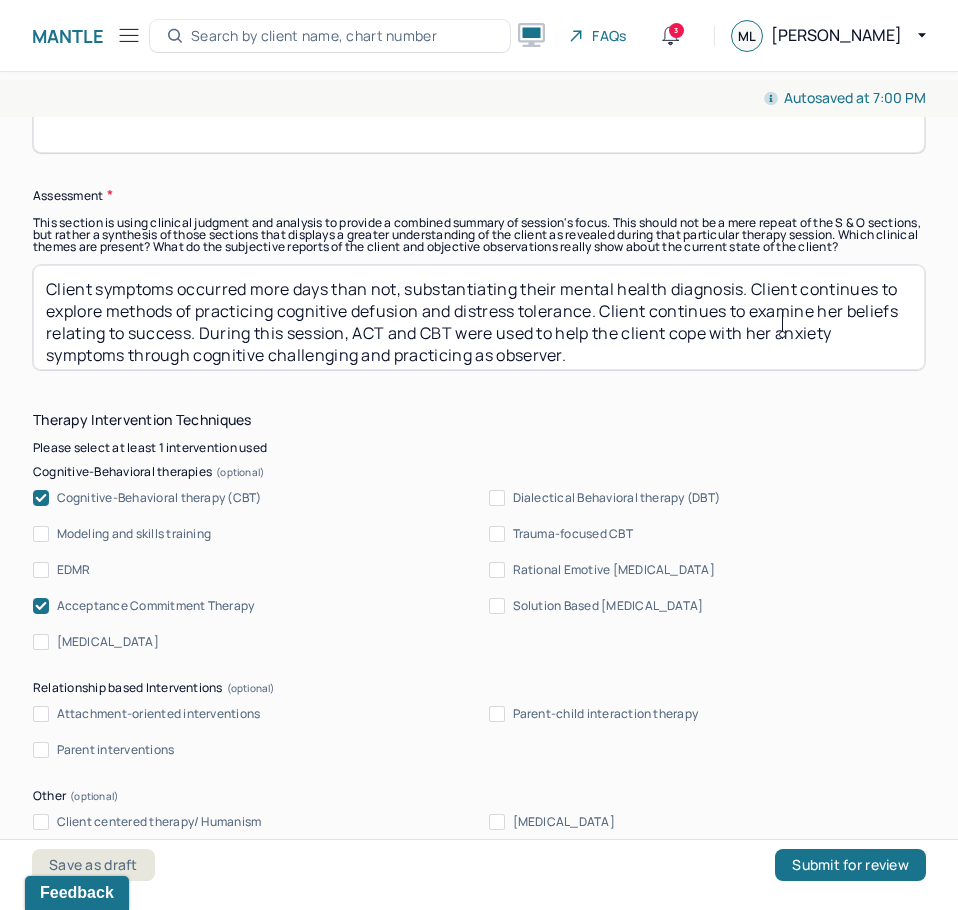 click on "Client symptoms occurred more days than not, substantiating their mental health diagnosis. Client continues to explore methods of practicing cognitive defusion and distress tolerance. Client continues to examine her beliefs relating to success. During this session, ACT and CBT were used to help the client cope with her anxiety symptoms through cognitive challenging and practicing as observer." at bounding box center (479, 317) 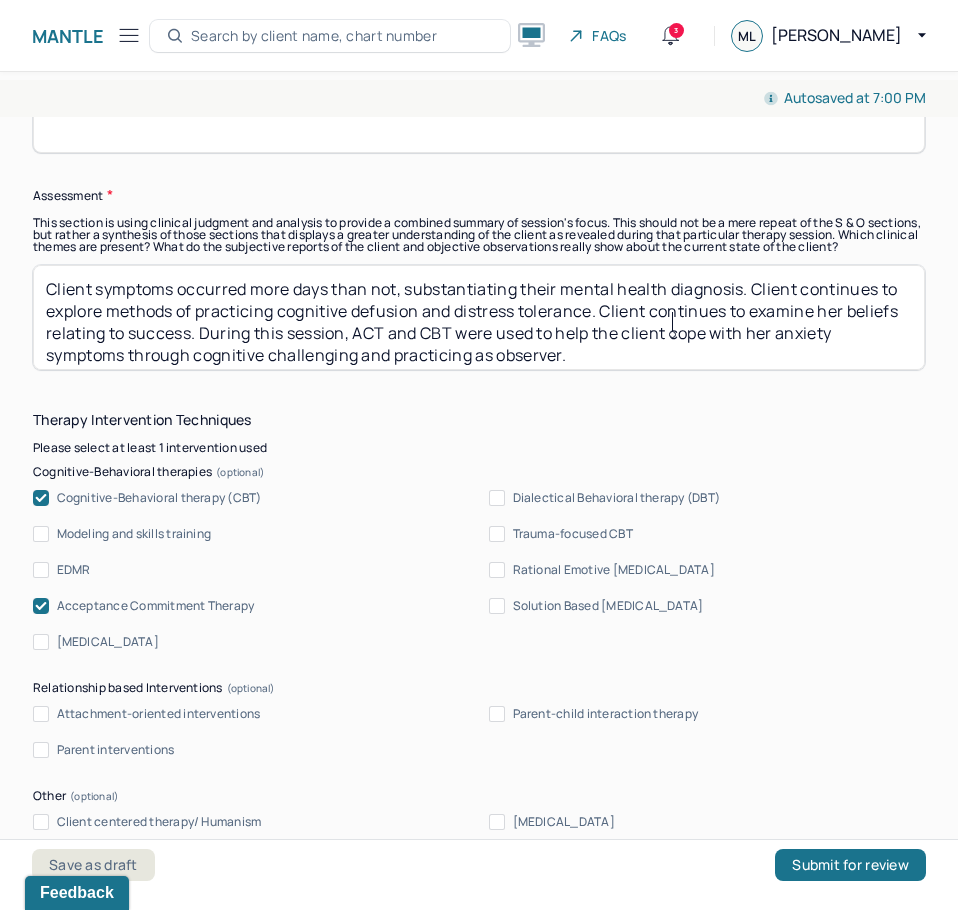 click on "Client symptoms occurred more days than not, substantiating their mental health diagnosis. Client continues to explore methods of practicing cognitive defusion and distress tolerance. Client continues to examine her beliefs relating to success. During this session, ACT and CBT were used to help the client cope with her anxiety symptoms through cognitive challenging and practicing as observer." at bounding box center [479, 317] 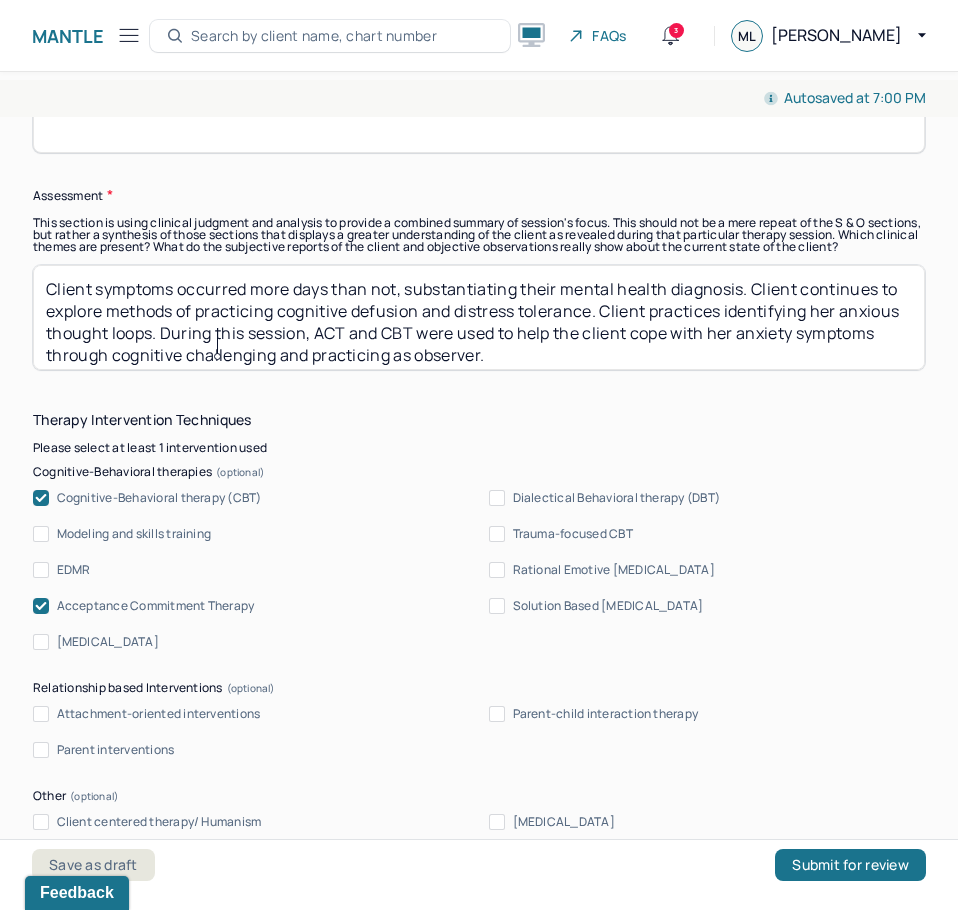 click on "Client symptoms occurred more days than not, substantiating their mental health diagnosis. Client continues to explore methods of practicing cognitive defusion and distress tolerance. Client practices identifying . During this session, ACT and CBT were used to help the client cope with her anxiety symptoms through cognitive challenging and practicing as observer." at bounding box center [479, 317] 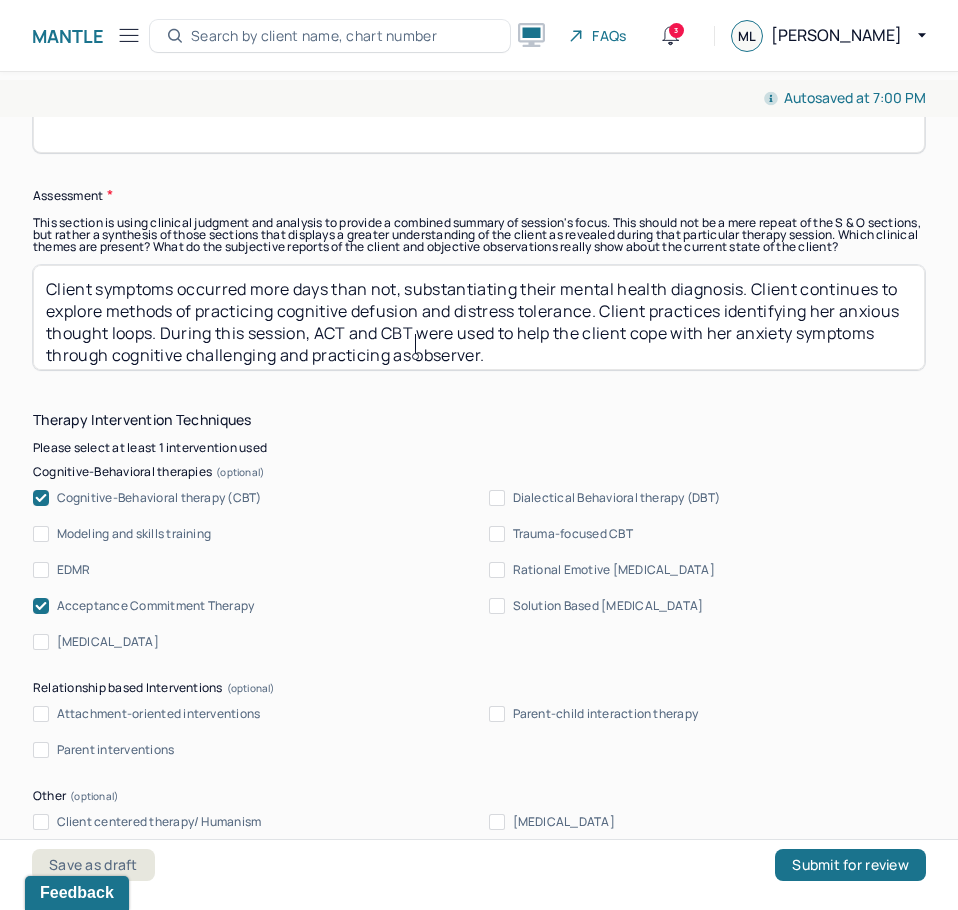 click on "Client symptoms occurred more days than not, substantiating their mental health diagnosis. Client continues to explore methods of practicing cognitive defusion and distress tolerance. Client practices identifying her anxious thought loops. During this session, ACT and CBT were used to help the client cope with her anxiety symptoms through cognitive challenging and practicing as observer." at bounding box center [479, 317] 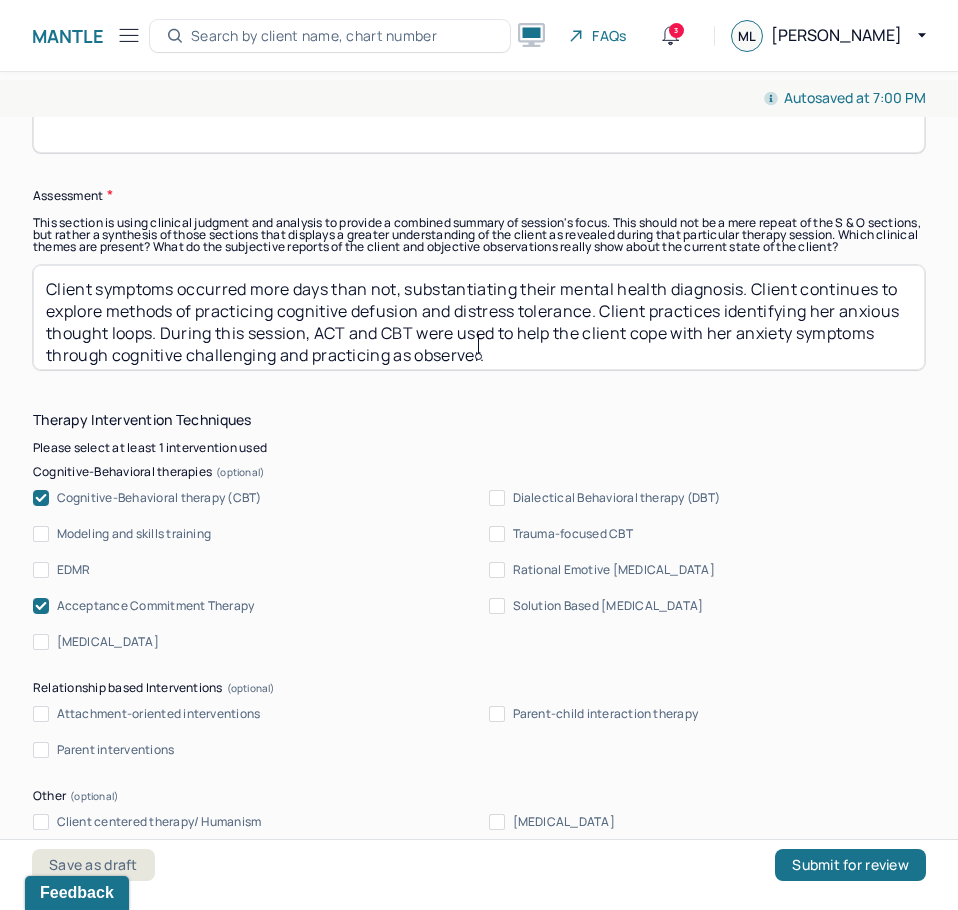 drag, startPoint x: 480, startPoint y: 344, endPoint x: 406, endPoint y: 347, distance: 74.06078 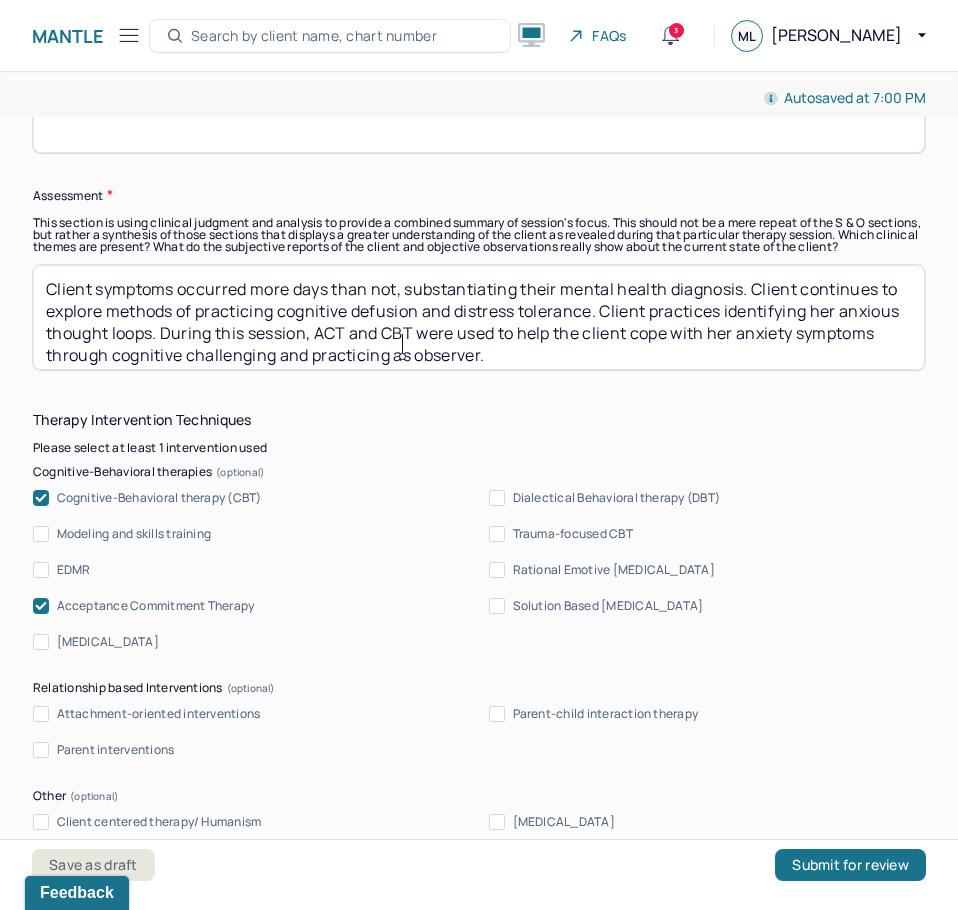 click on "Client symptoms occurred more days than not, substantiating their mental health diagnosis. Client continues to explore methods of practicing cognitive defusion and distress tolerance. Client practices identifying her anxious thought loops. During this session, ACT and CBT were used to help the client cope with her anxiety symptoms through cognitive challenging and practicing as observer." at bounding box center (479, 317) 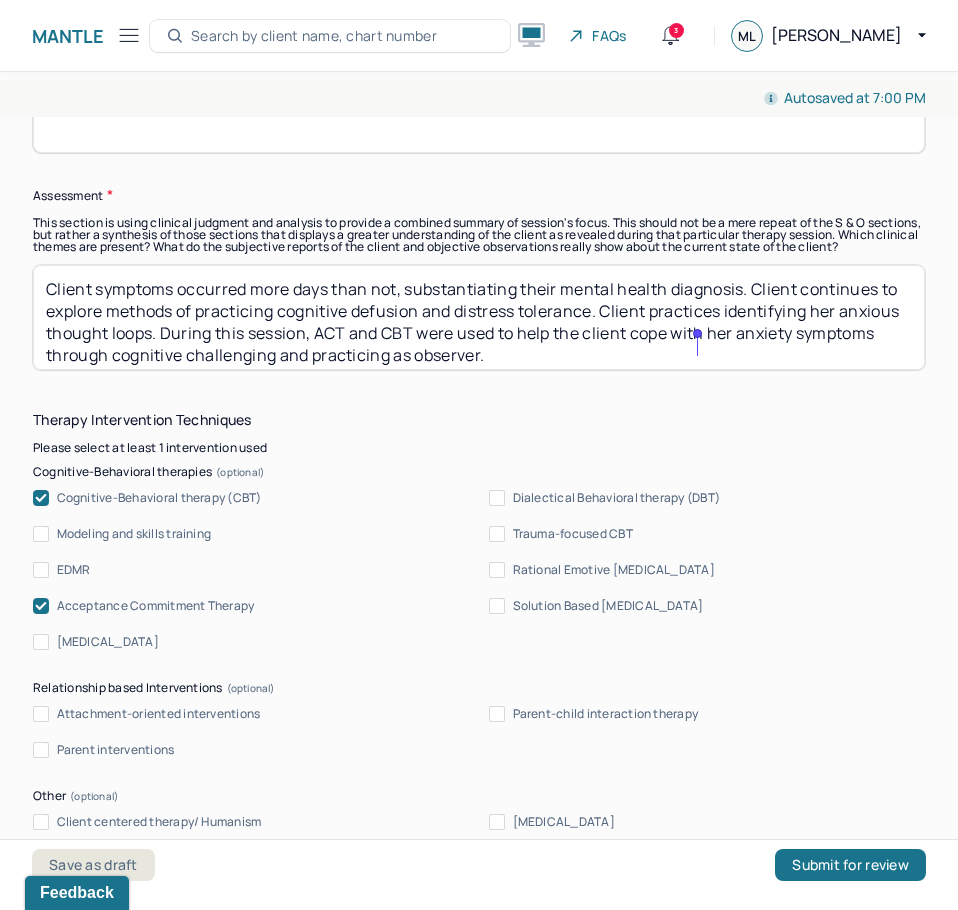 drag, startPoint x: 616, startPoint y: 373, endPoint x: 698, endPoint y: 336, distance: 89.961105 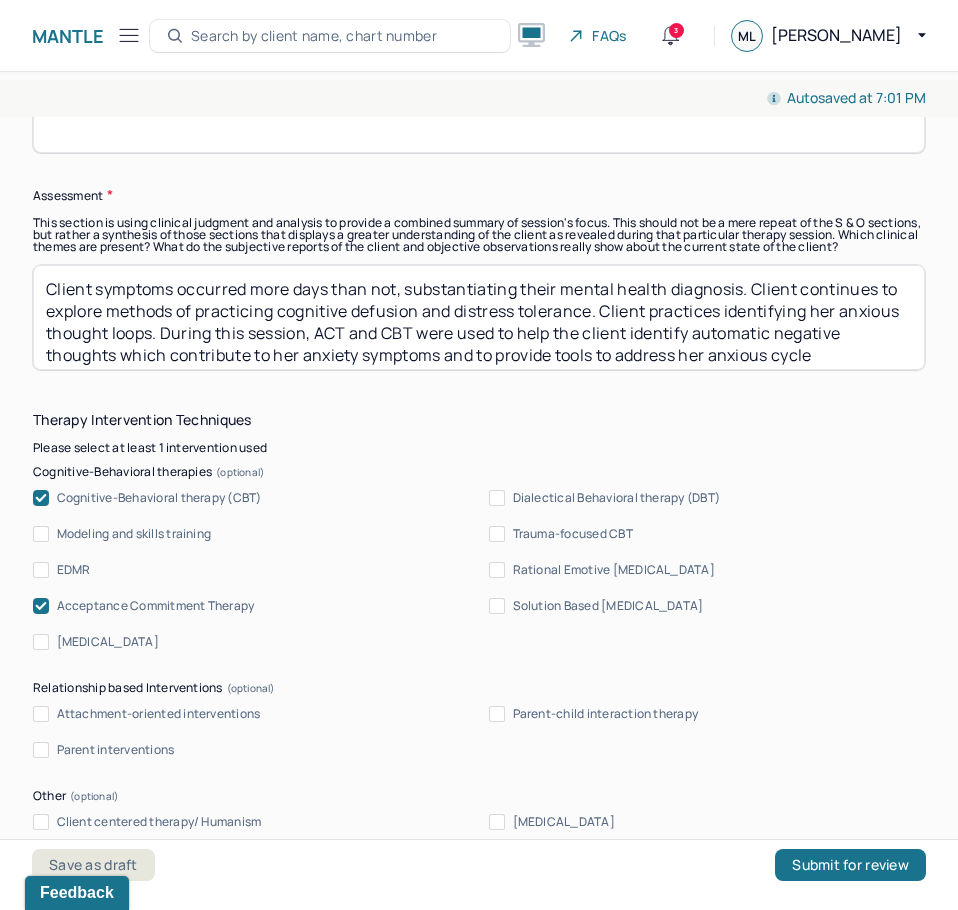 scroll, scrollTop: 19, scrollLeft: 0, axis: vertical 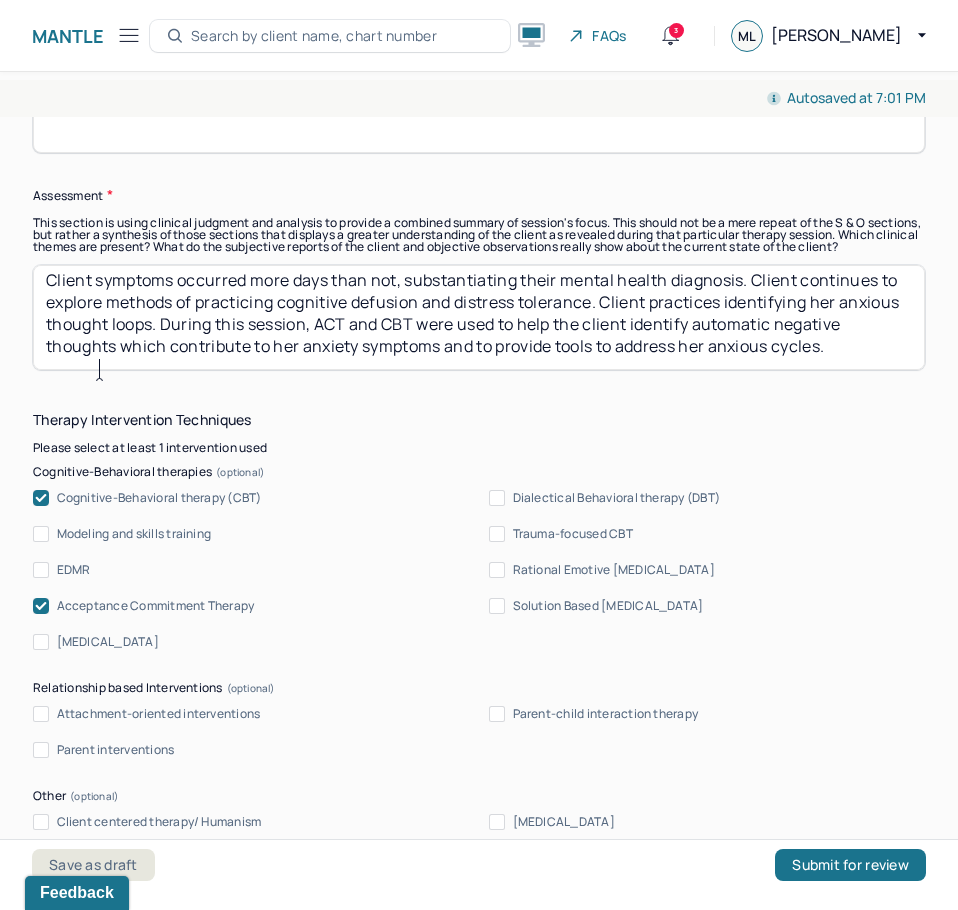 click on "Client symptoms occurred more days than not, substantiating their mental health diagnosis. Client continues to explore methods of practicing cognitive defusion and distress tolerance. Client practices identifying her anxious thought loops. During this session, ACT and CBT were used to help the client identify automatic negative thoughts which contribute to her anxiety symptoms and to provide tools to address" at bounding box center (479, 317) 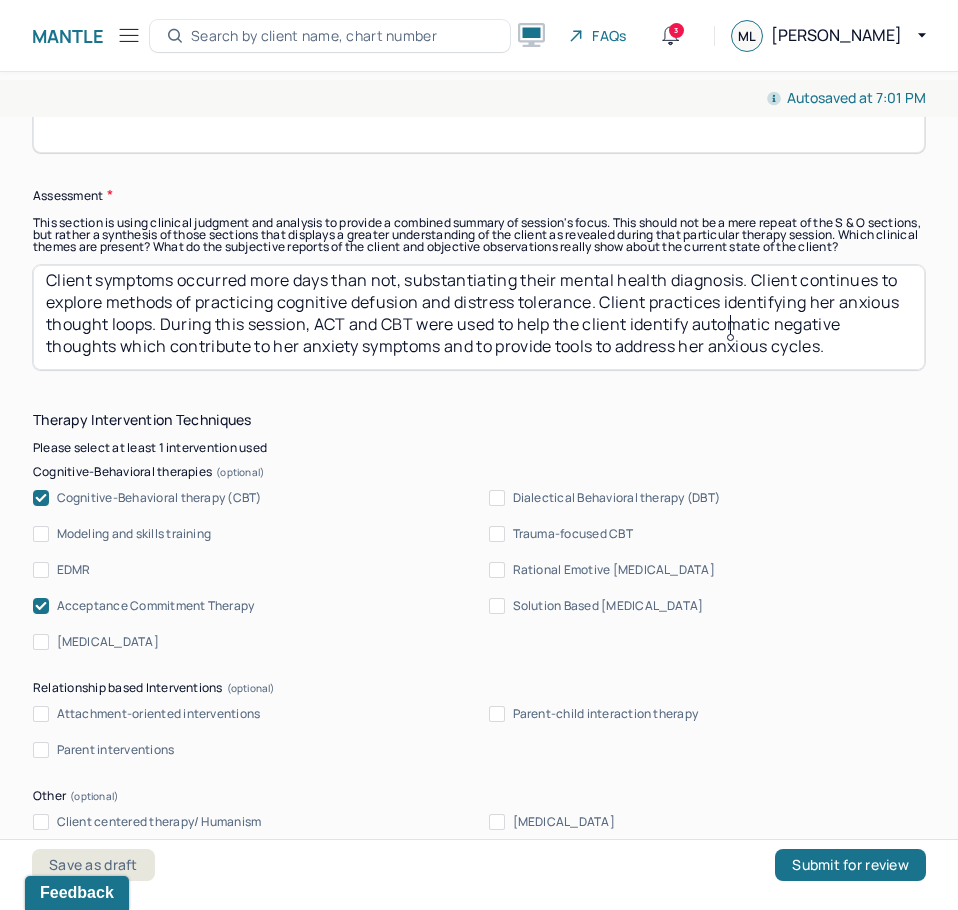 click on "Client symptoms occurred more days than not, substantiating their mental health diagnosis. Client continues to explore methods of practicing cognitive defusion and distress tolerance. Client practices identifying her anxious thought loops. During this session, ACT and CBT were used to help the client identify automatic negative thoughts which contribute to her anxiety symptoms and to provide tools to address" at bounding box center [479, 317] 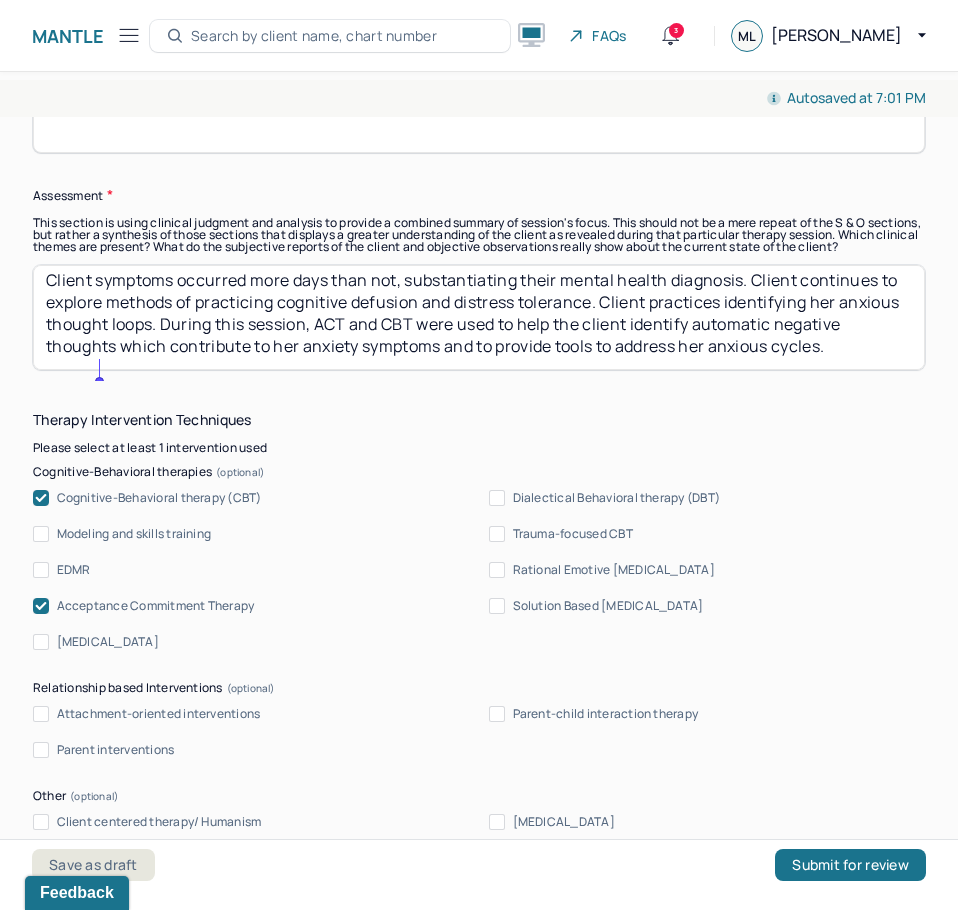 click on "Client symptoms occurred more days than not, substantiating their mental health diagnosis. Client continues to explore methods of practicing cognitive defusion and distress tolerance. Client practices identifying her anxious thought loops. During this session, ACT and CBT were used to help the client identify automatic negative thoughts which contribute to her anxiety symptoms and to provide tools to address" at bounding box center [479, 317] 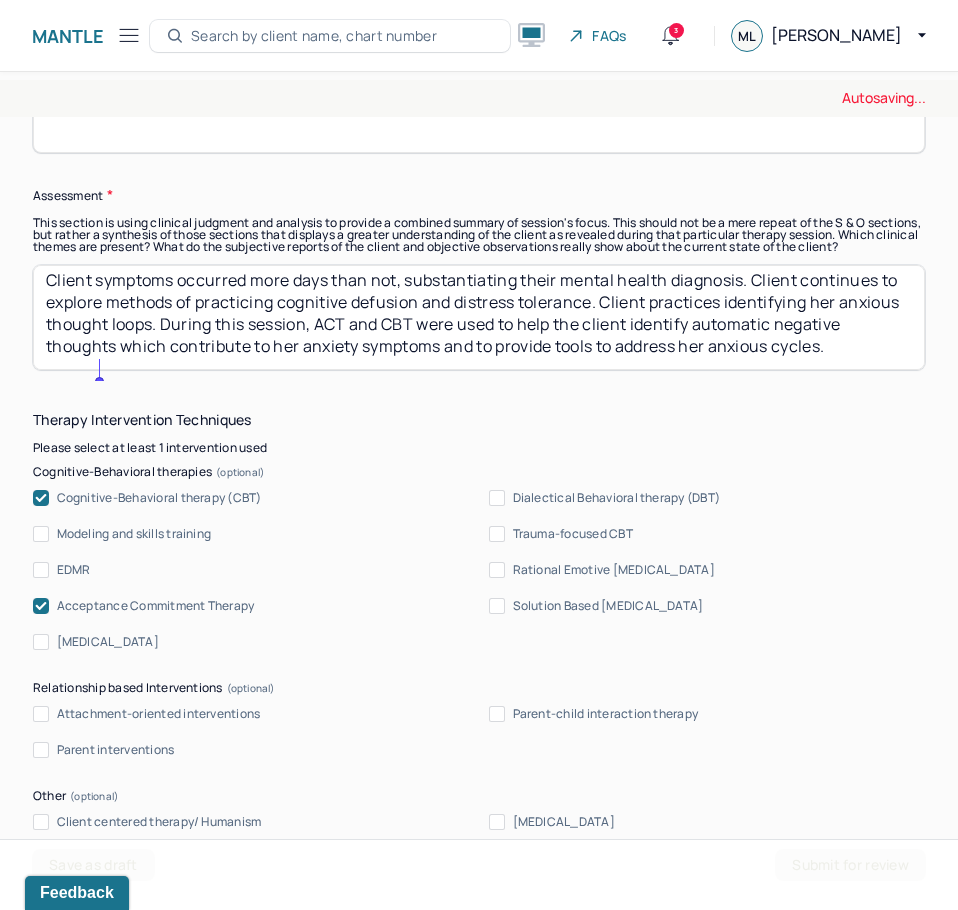 type on "Client symptoms occurred more days than not, substantiating their mental health diagnosis. Client continues to explore methods of practicing cognitive defusion and distress tolerance. Client practices identifying her anxious thought loops. During this session, ACT and CBT were used to help the client identify automatic negative thoughts which contribute to her anxiety symptoms and to provide tools to address her anxious cycles." 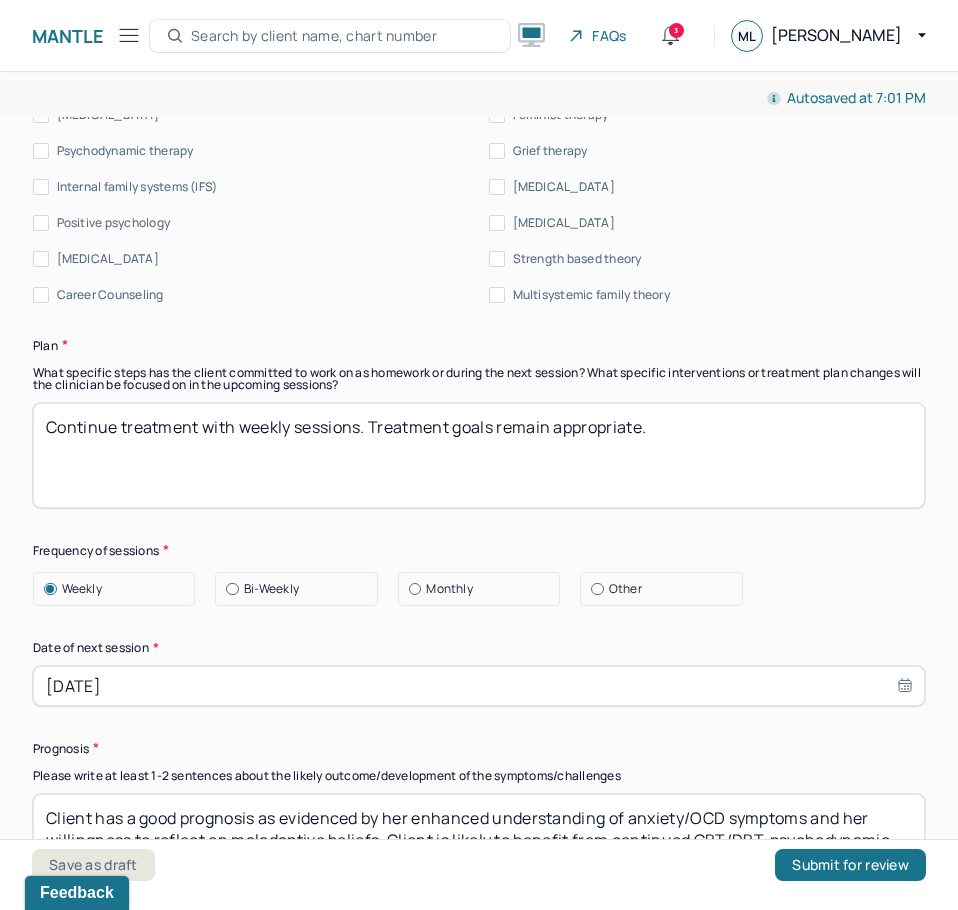 scroll, scrollTop: 2600, scrollLeft: 0, axis: vertical 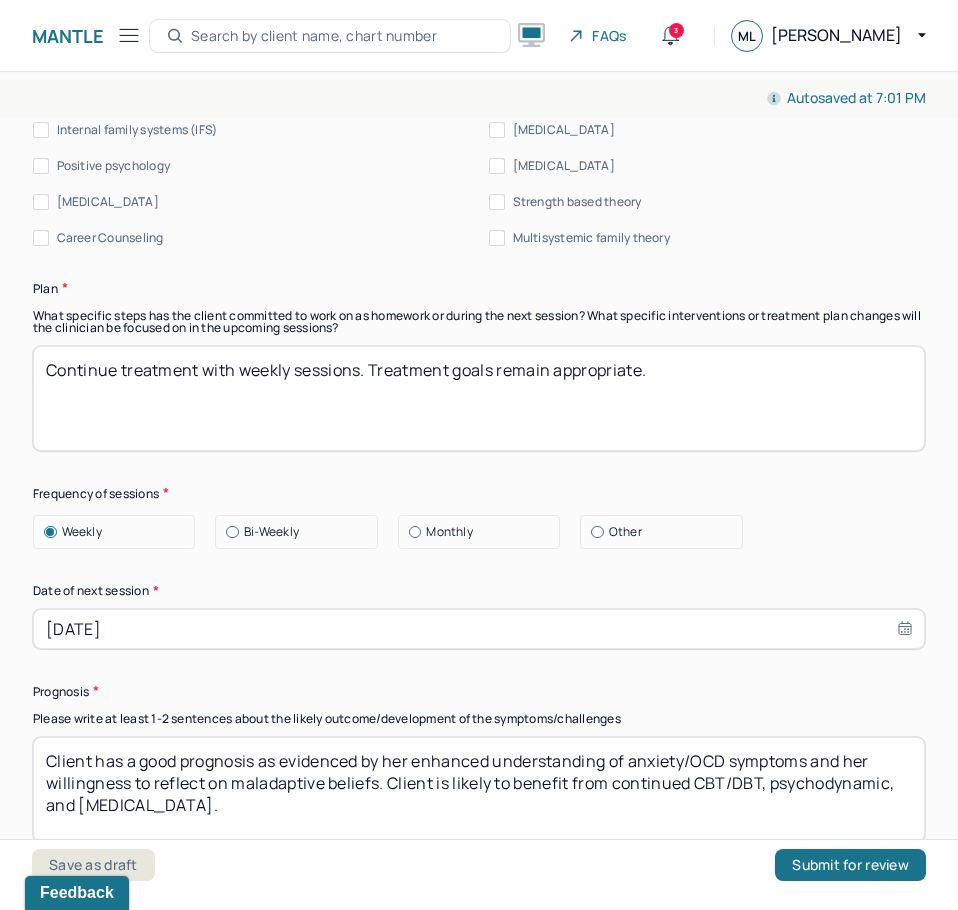 click on "Continue treatment with weekly sessions. Treatment goals remain appropriate." at bounding box center (479, 398) 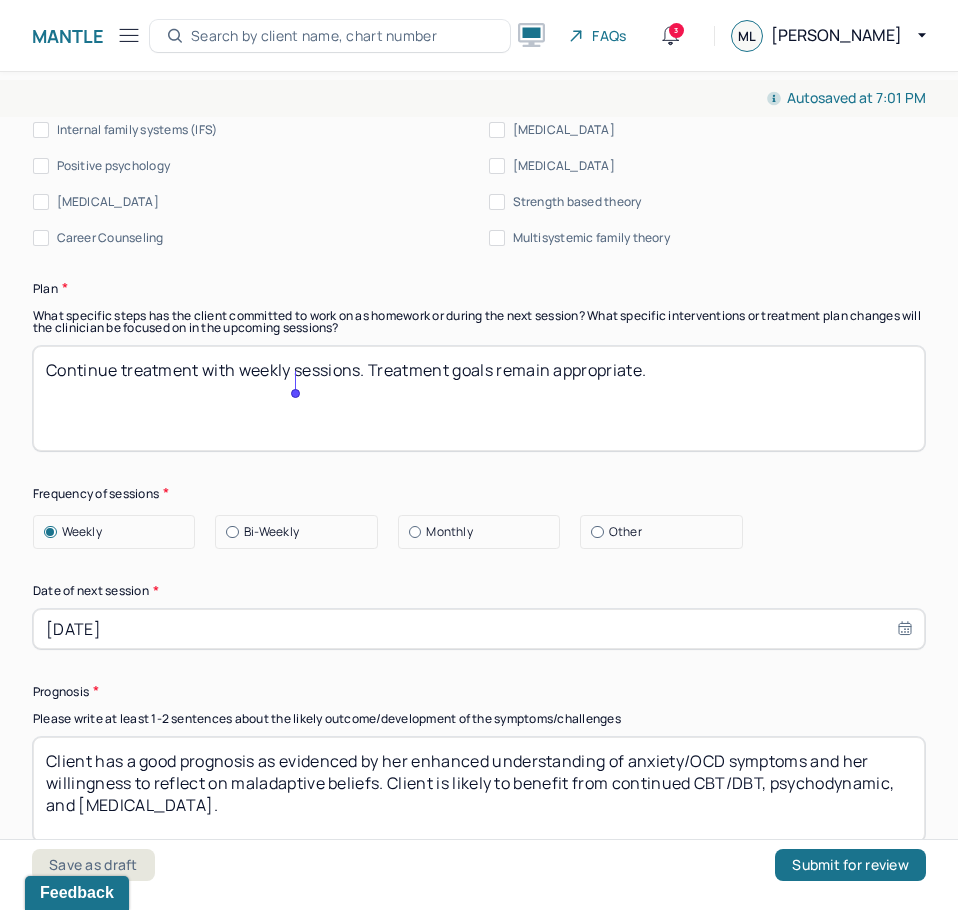 click on "Continue treatment with weekly sessions. Treatment goals remain appropriate." at bounding box center (479, 398) 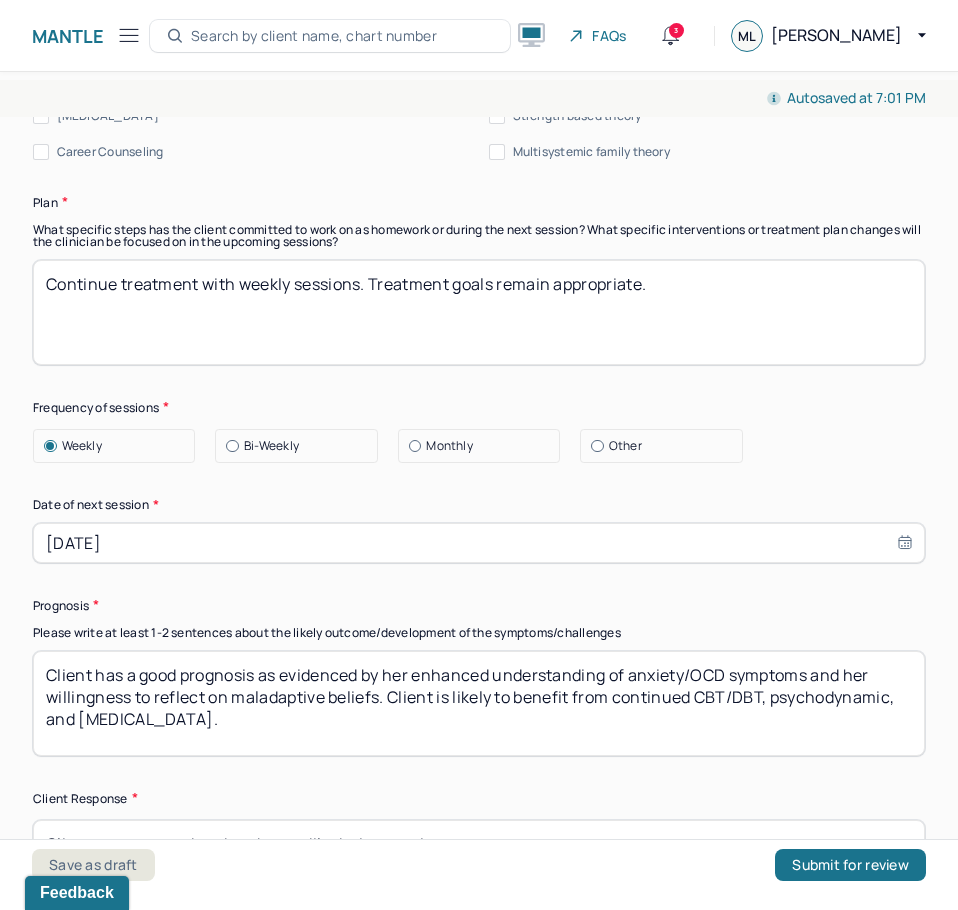 scroll, scrollTop: 2800, scrollLeft: 0, axis: vertical 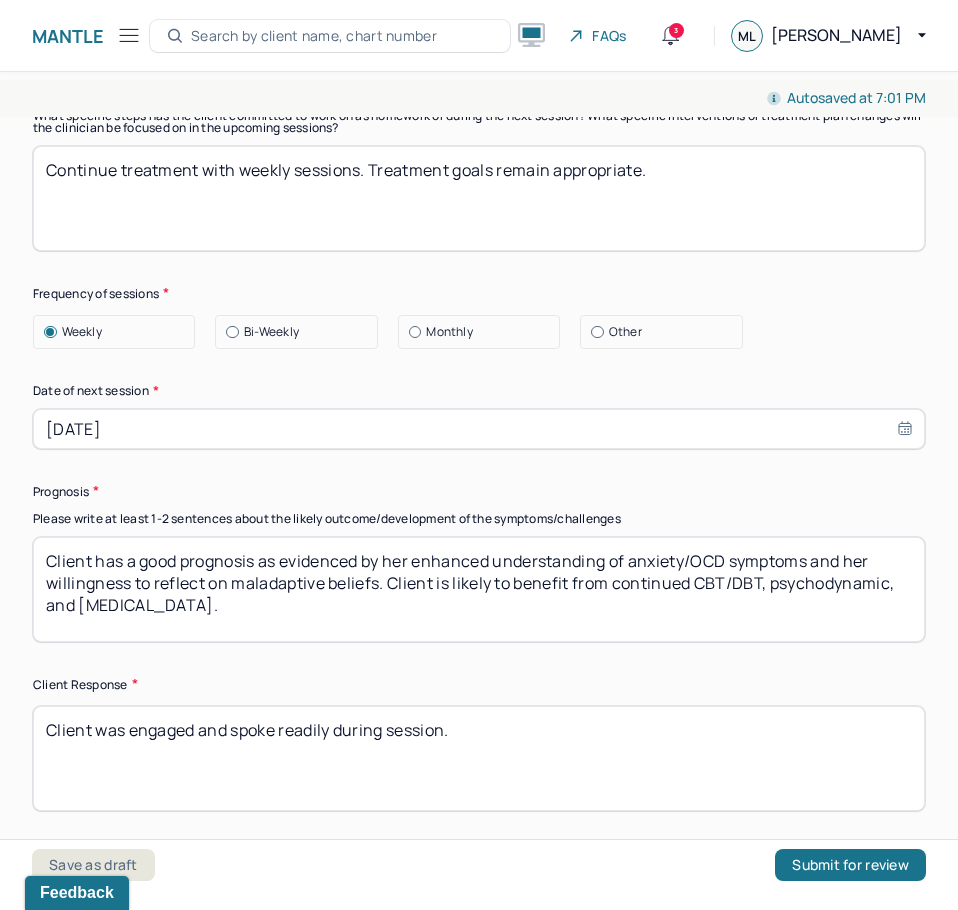 select on "6" 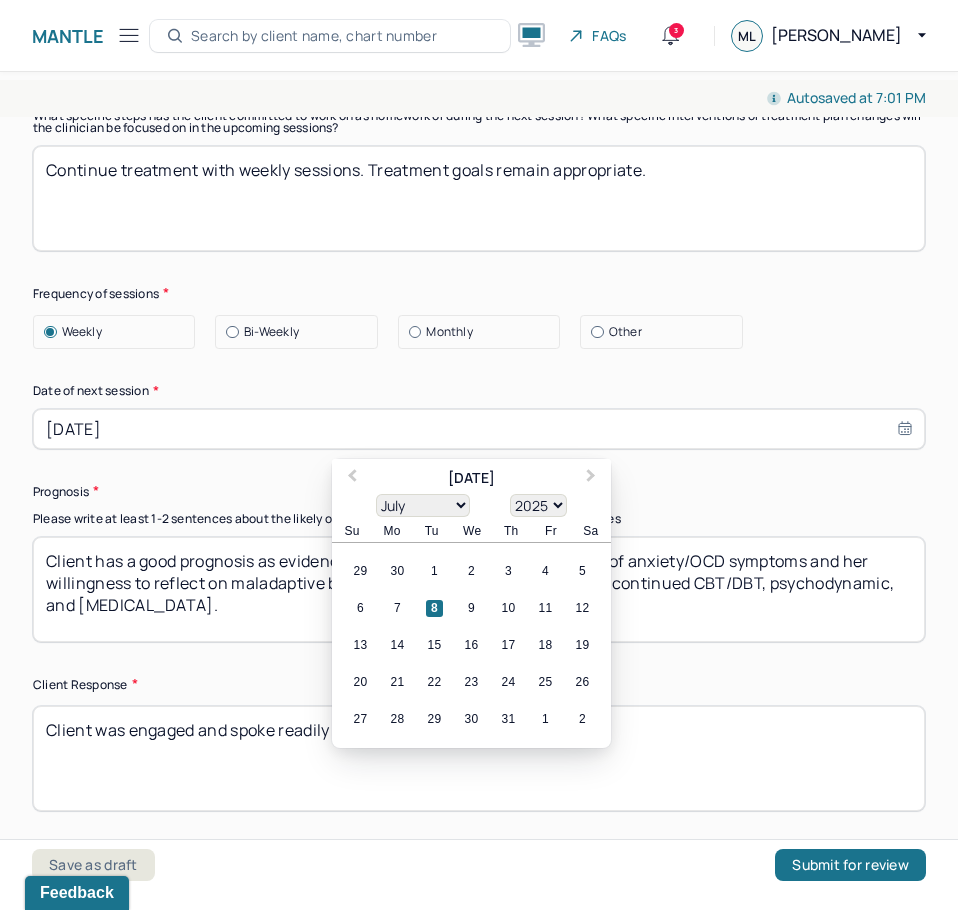 click on "[DATE]" at bounding box center (479, 429) 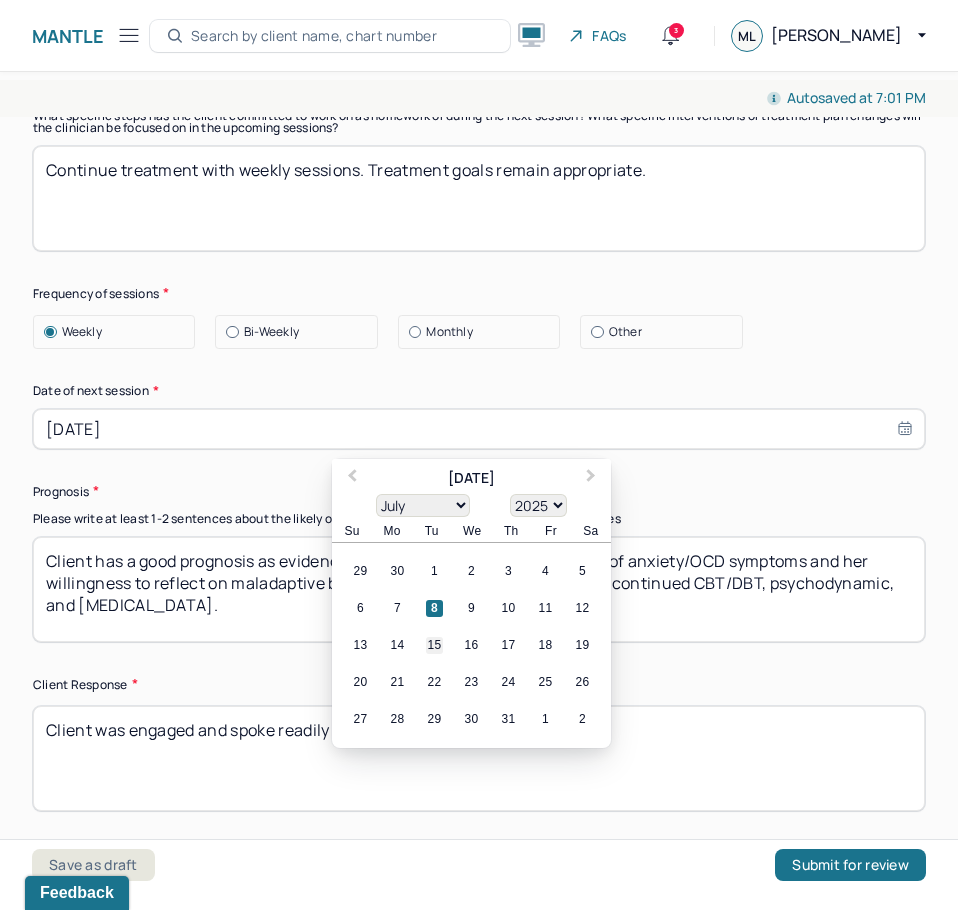 click on "15" at bounding box center (434, 645) 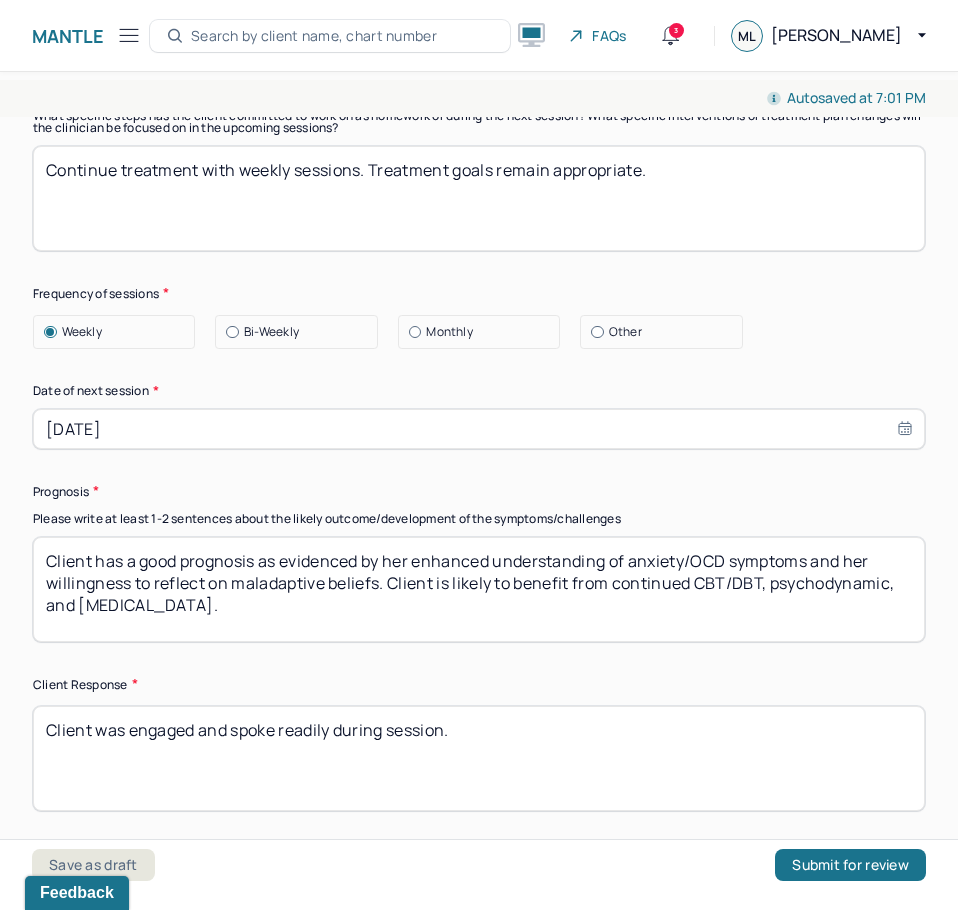 click on "Client has a good prognosis as evidenced by her enhanced understanding of anxiety/OCD symptoms and her willingness to reflect on maladaptive beliefs. Client is likely to benefit from continued CBT/DBT, psychodynamic, and [MEDICAL_DATA]." at bounding box center (479, 589) 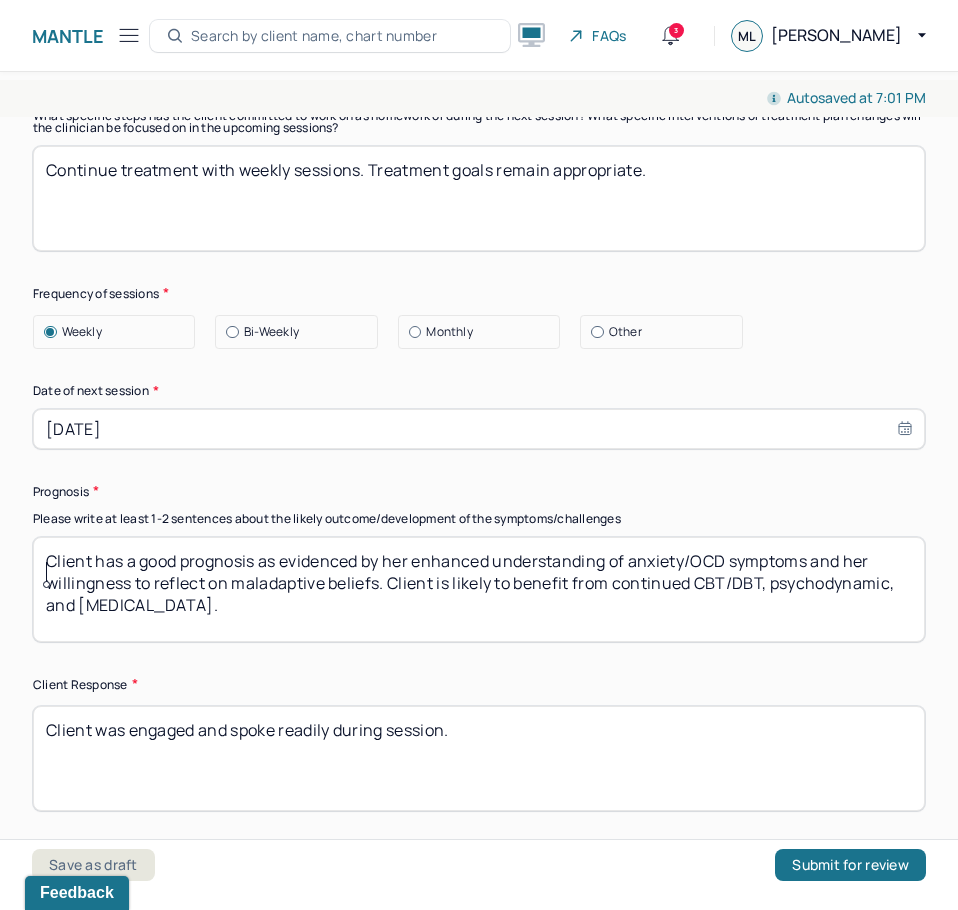 paste on "Prognosis remains the same as previous appointment dated [DATE]" 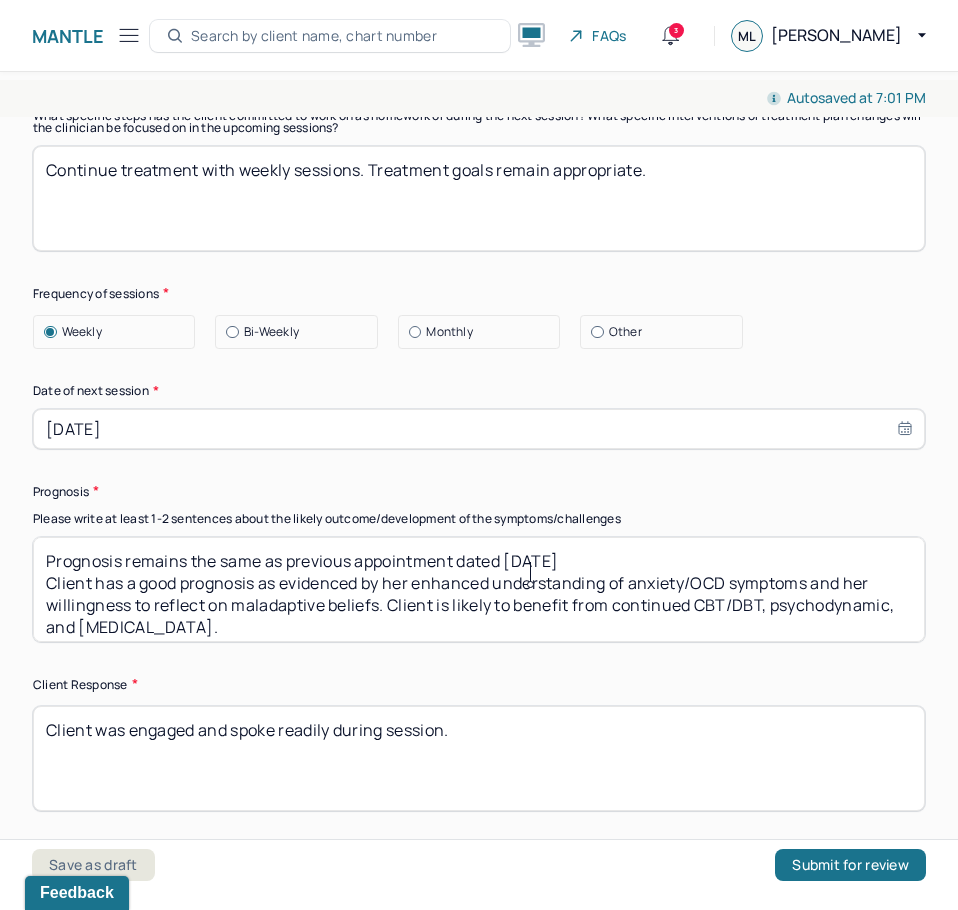 click on "Client has a good prognosis as evidenced by her enhanced understanding of anxiety/OCD symptoms and her willingness to reflect on maladaptive beliefs. Client is likely to benefit from continued CBT/DBT, psychodynamic, and [MEDICAL_DATA]." at bounding box center [479, 589] 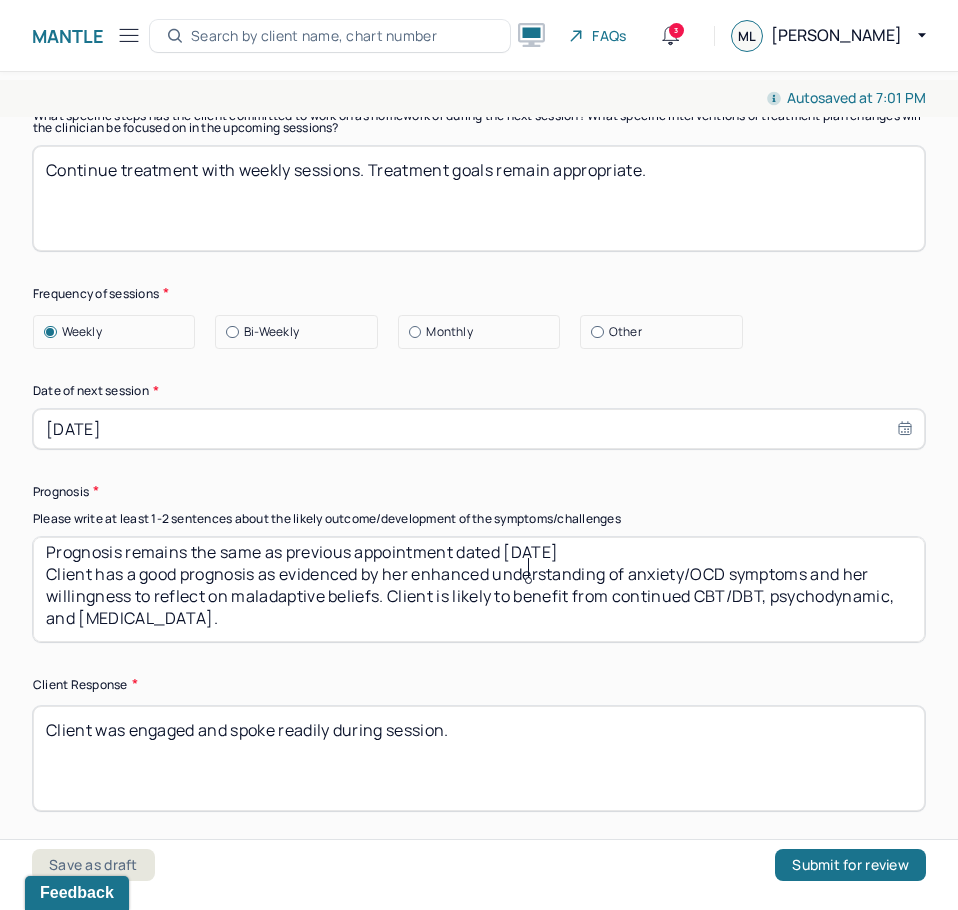 scroll, scrollTop: 31, scrollLeft: 0, axis: vertical 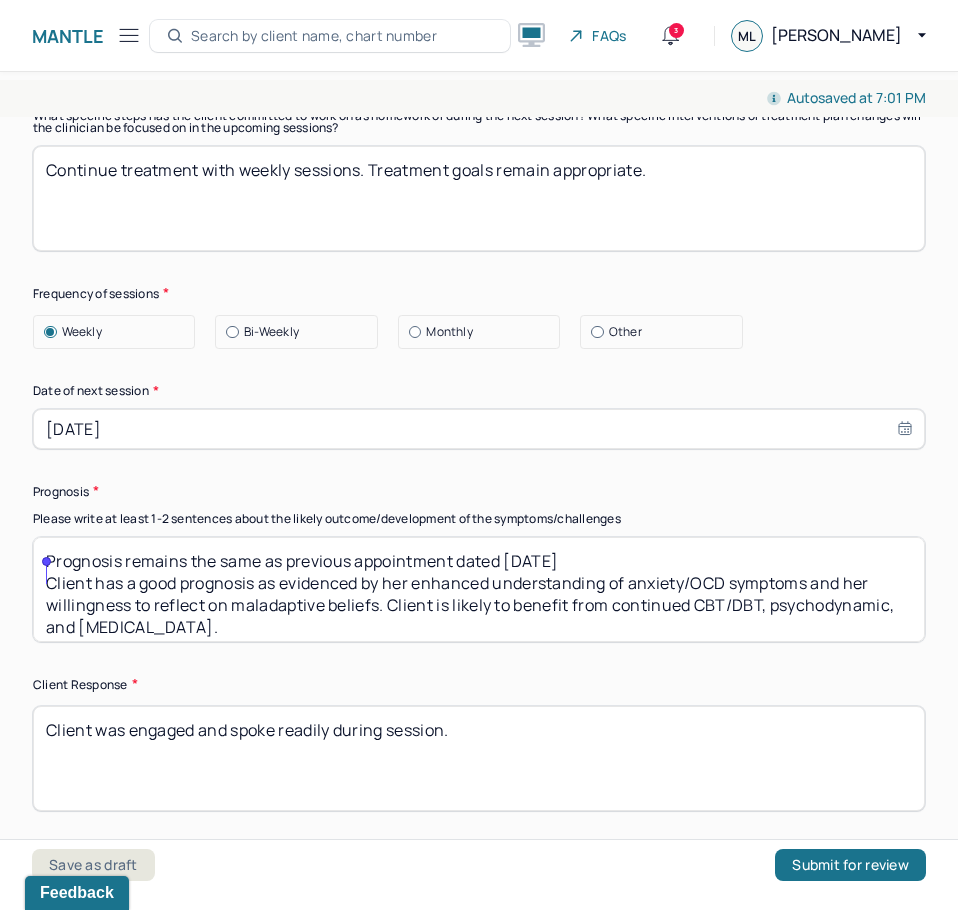 drag, startPoint x: 573, startPoint y: 629, endPoint x: -1, endPoint y: 493, distance: 589.89154 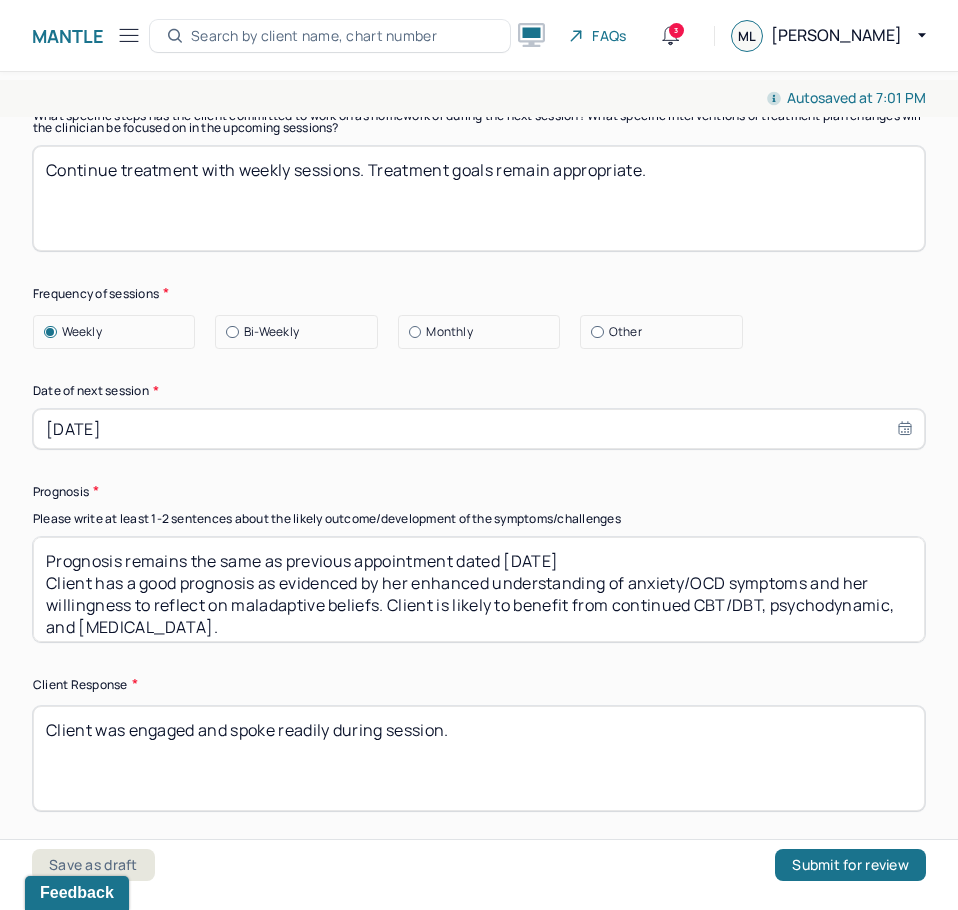 click on "Client was engaged and spoke readily during session." at bounding box center (479, 758) 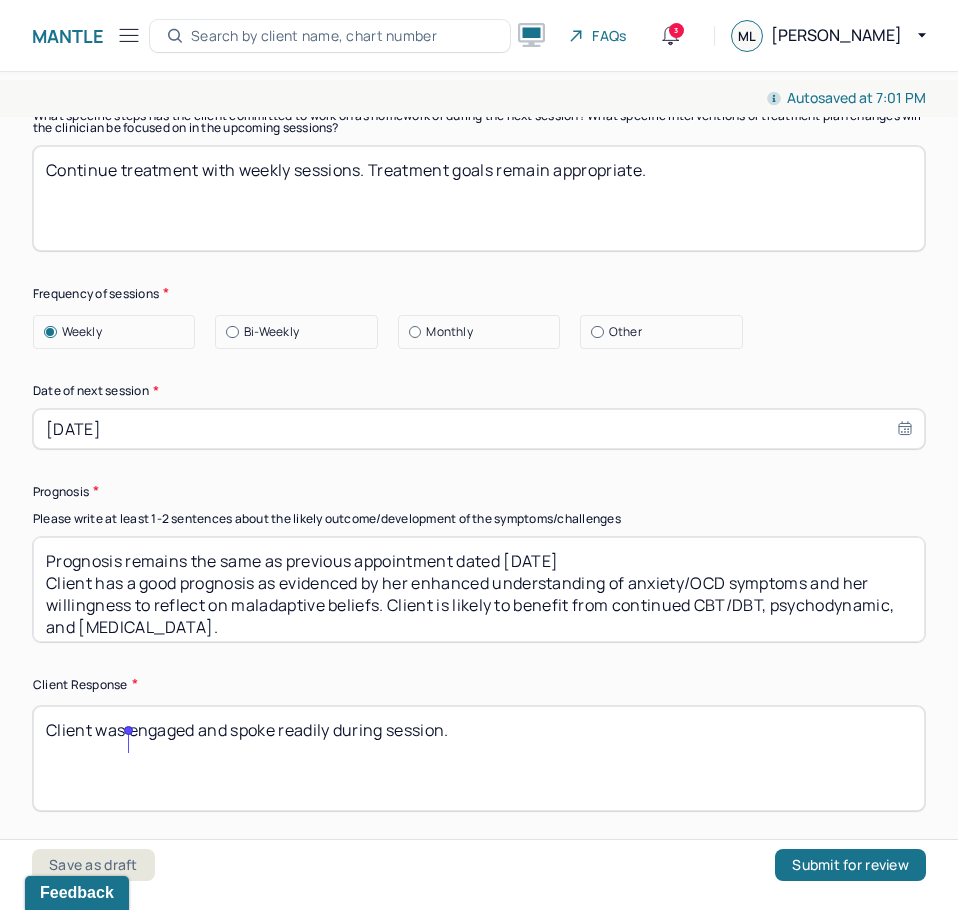 drag, startPoint x: 416, startPoint y: 754, endPoint x: 131, endPoint y: 753, distance: 285.00174 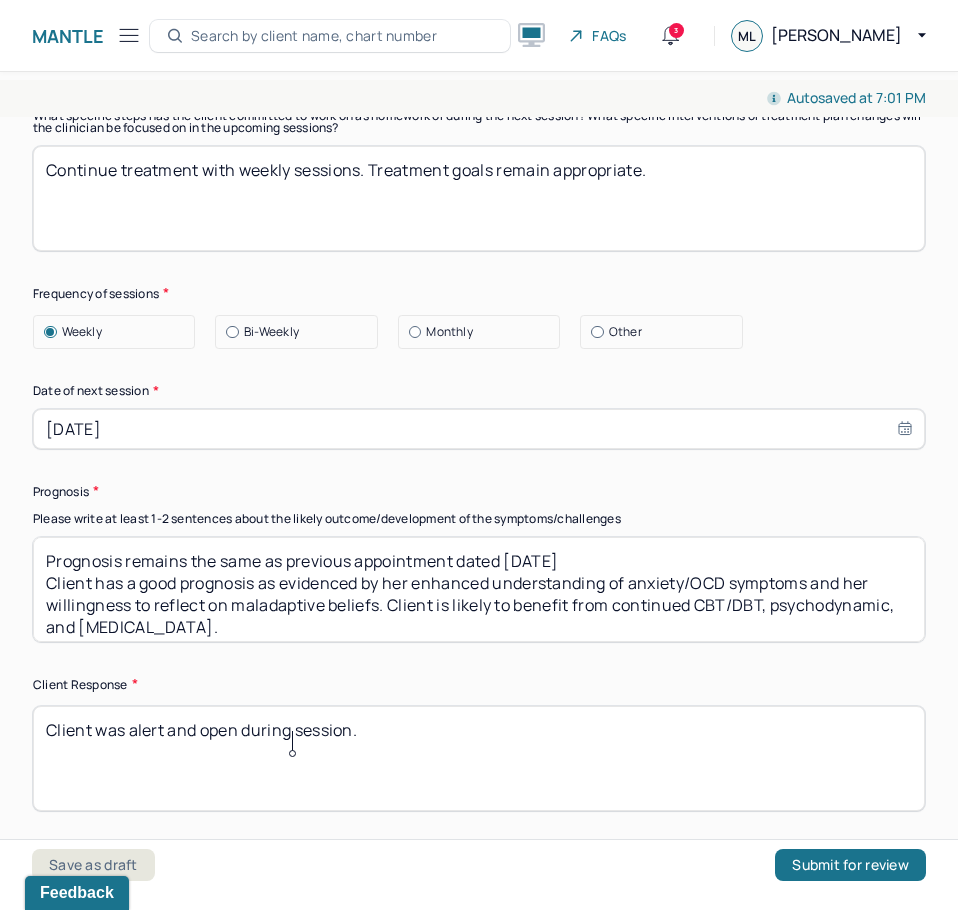 click on "Client was engaged and spoke readily during session." at bounding box center [479, 758] 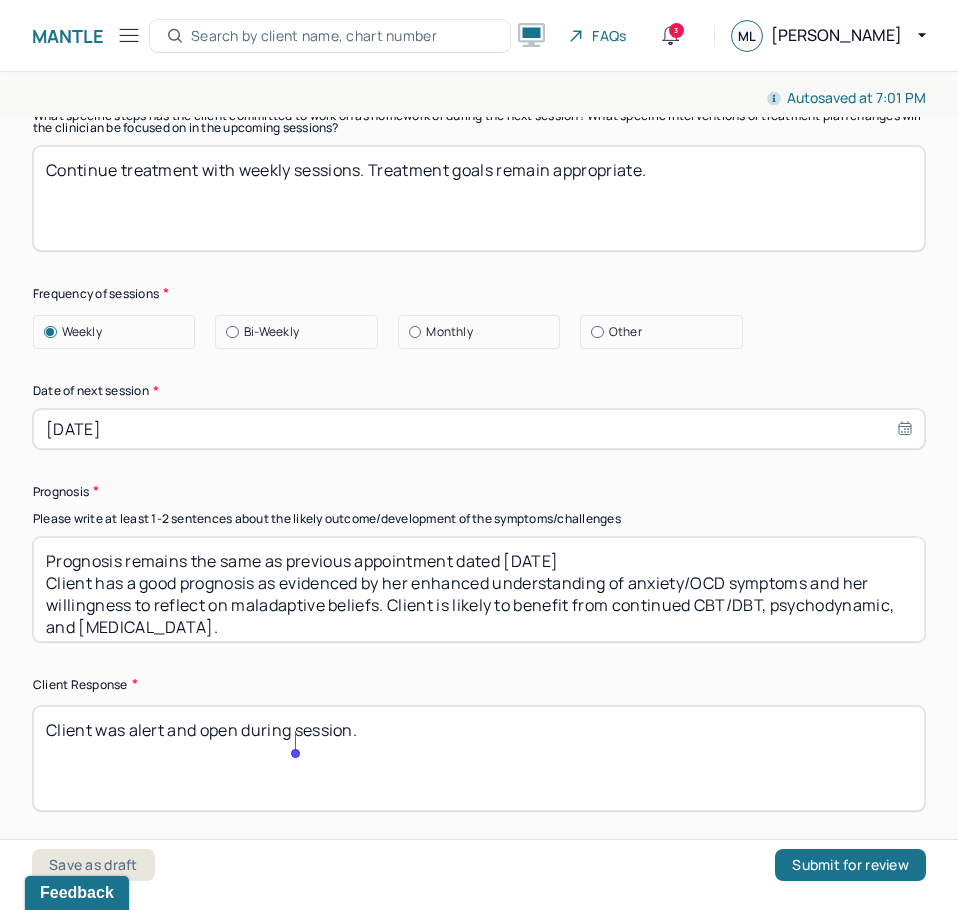 click on "Client was engaged and spoke readily during session." at bounding box center (479, 758) 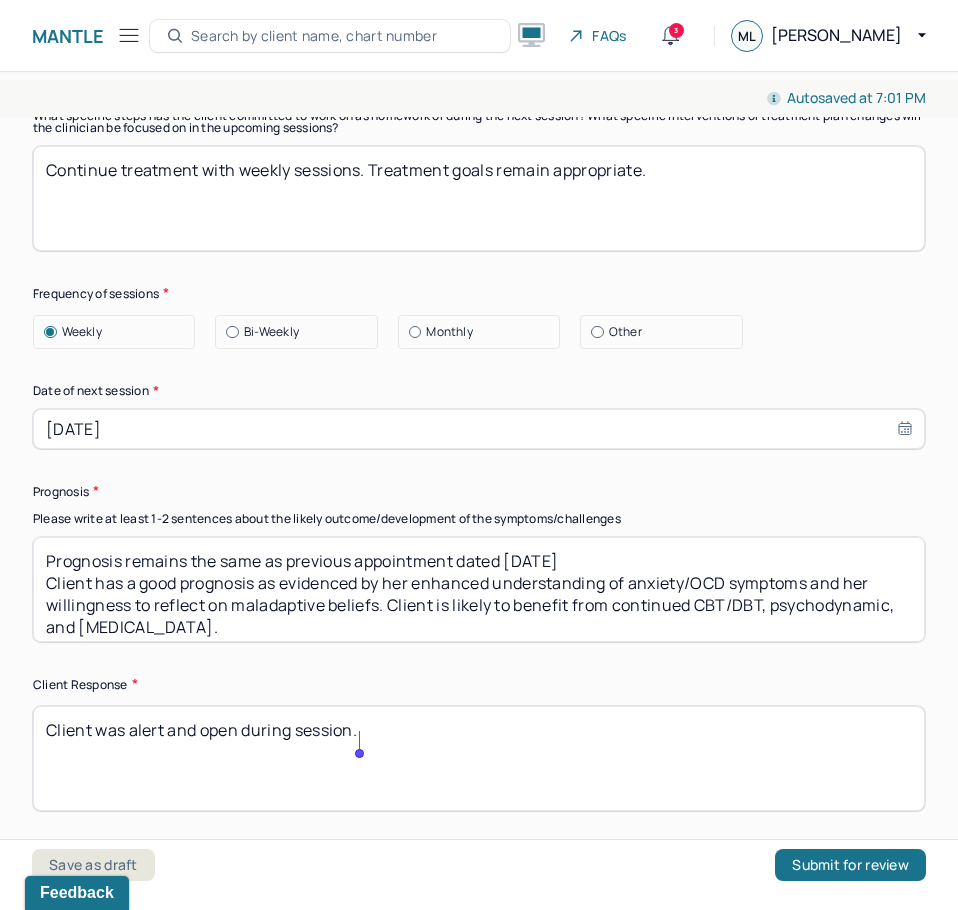 type on "Client was alert and open during session." 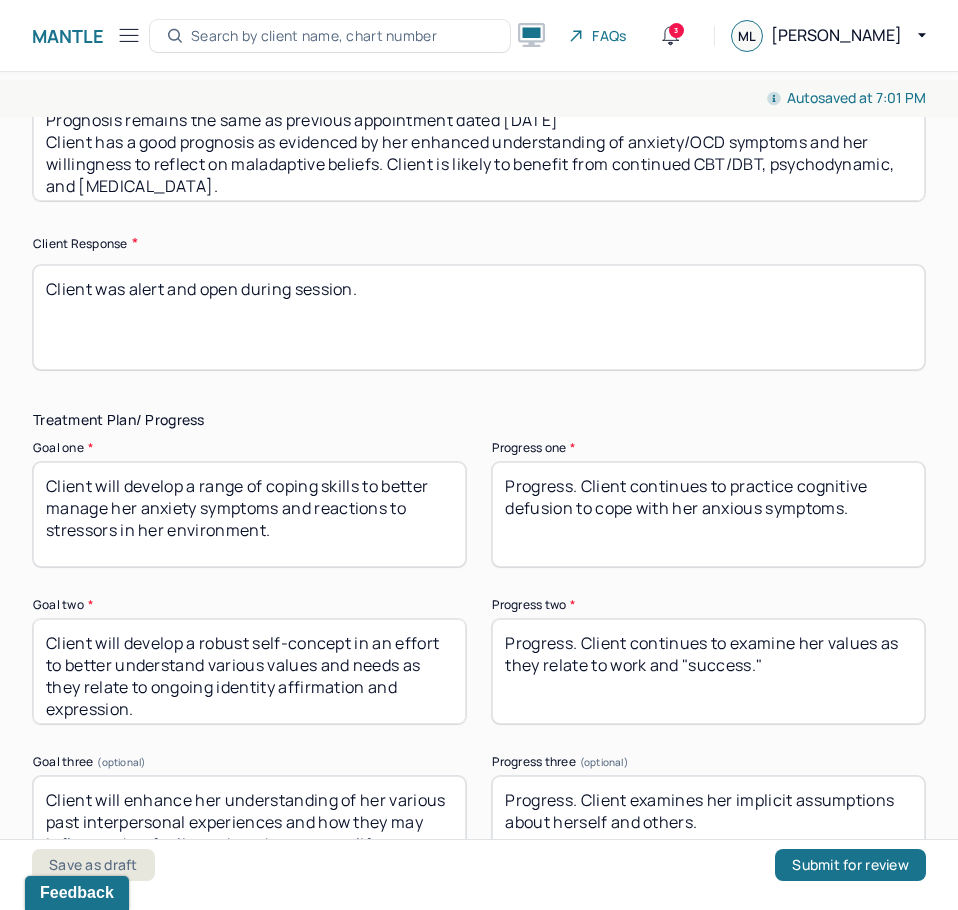 scroll, scrollTop: 3400, scrollLeft: 0, axis: vertical 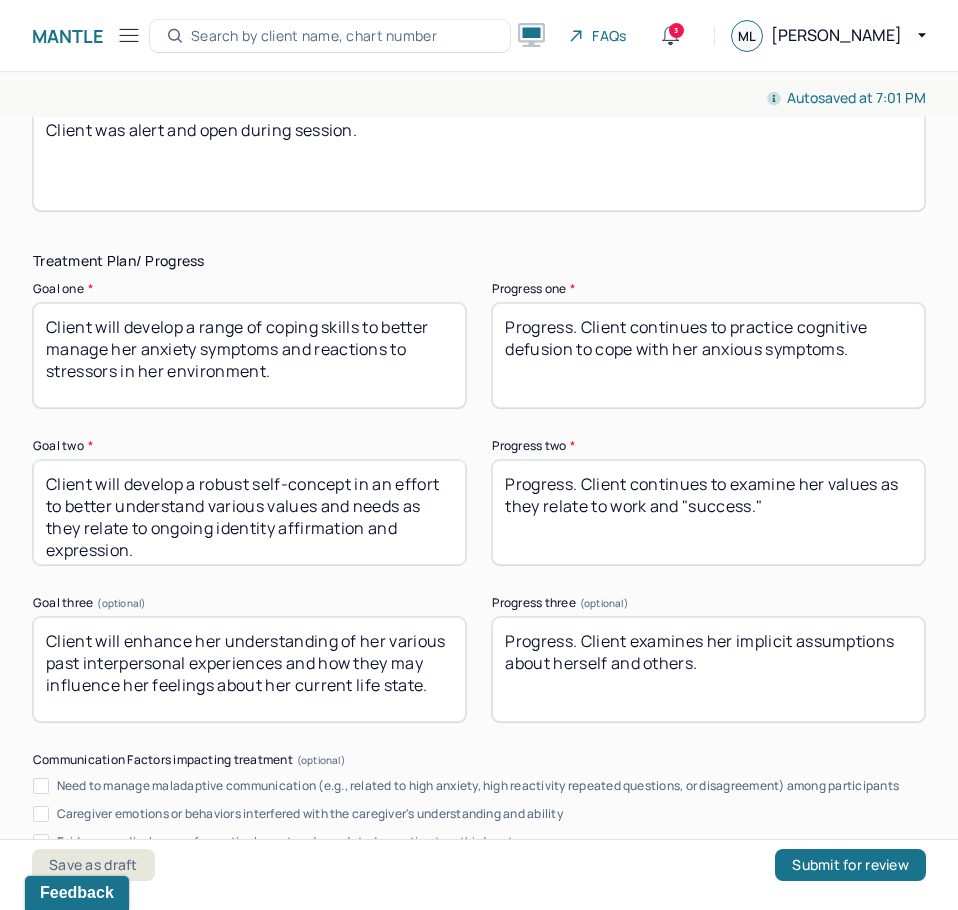click on "Progress. Client continues to practice cognitive defusion to cope with her anxious symptoms." at bounding box center [708, 355] 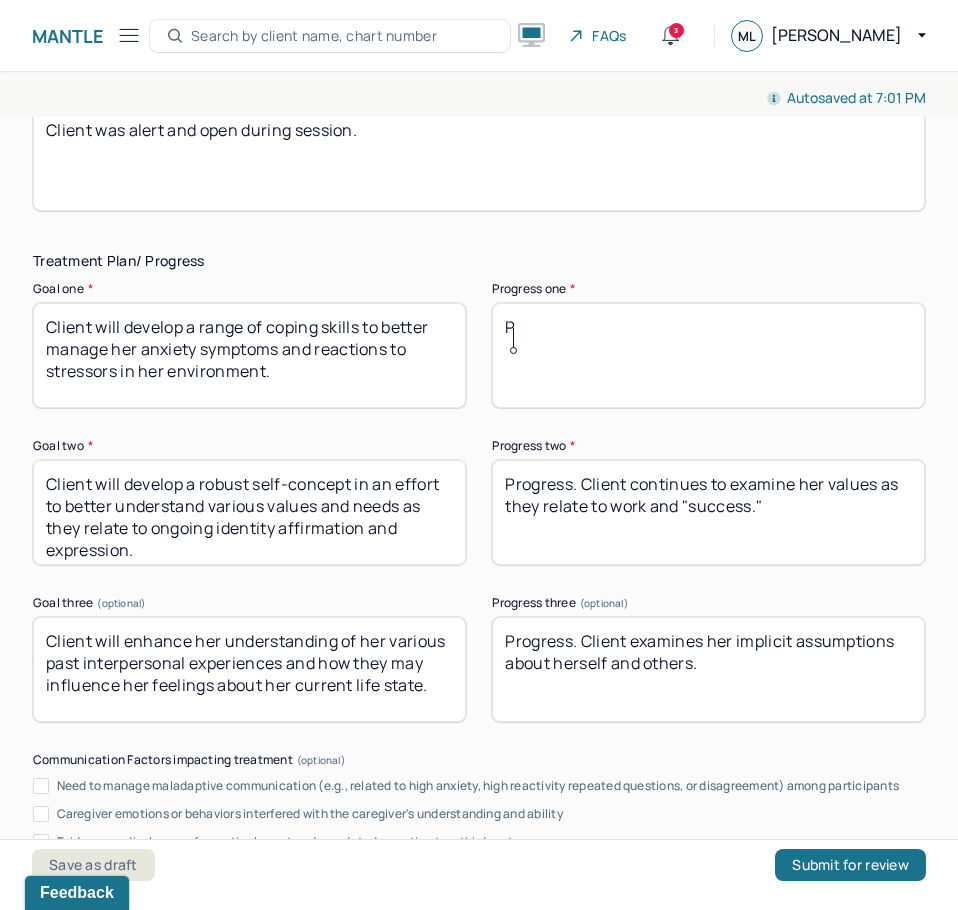 type on "Progress. Client continues to practice cognitive defusion to cope with her anxious symptoms." 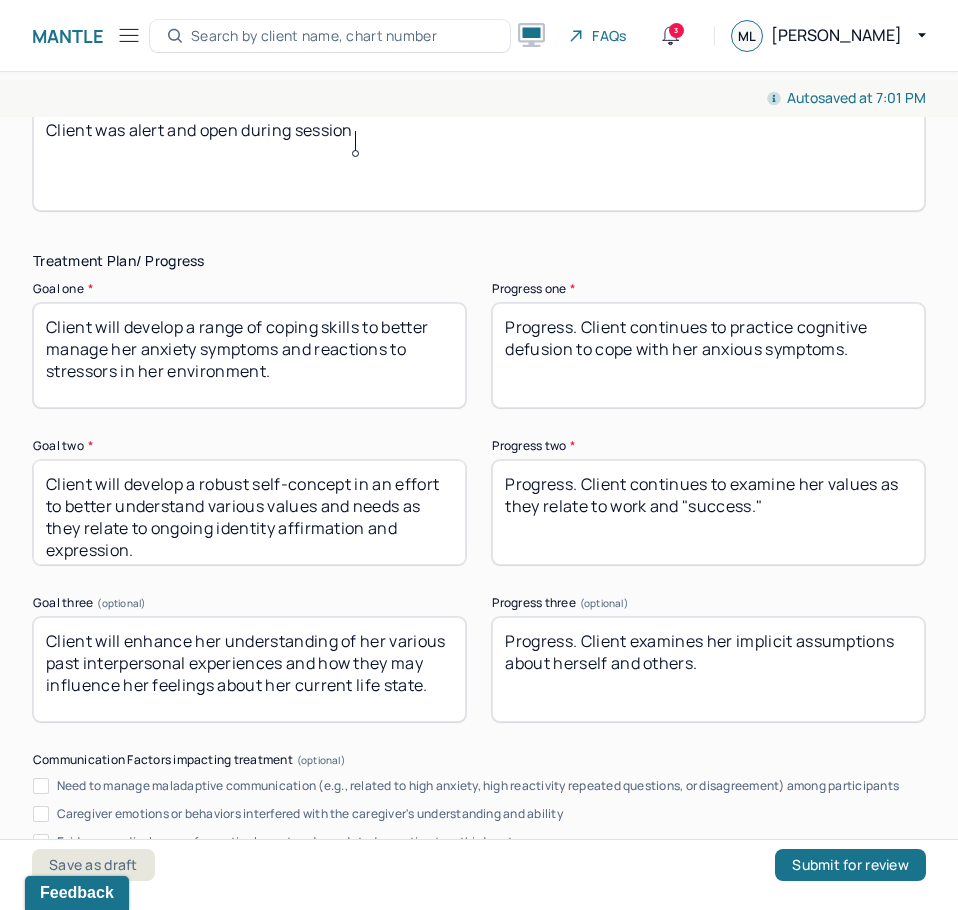 type on "Client was alert and open during session." 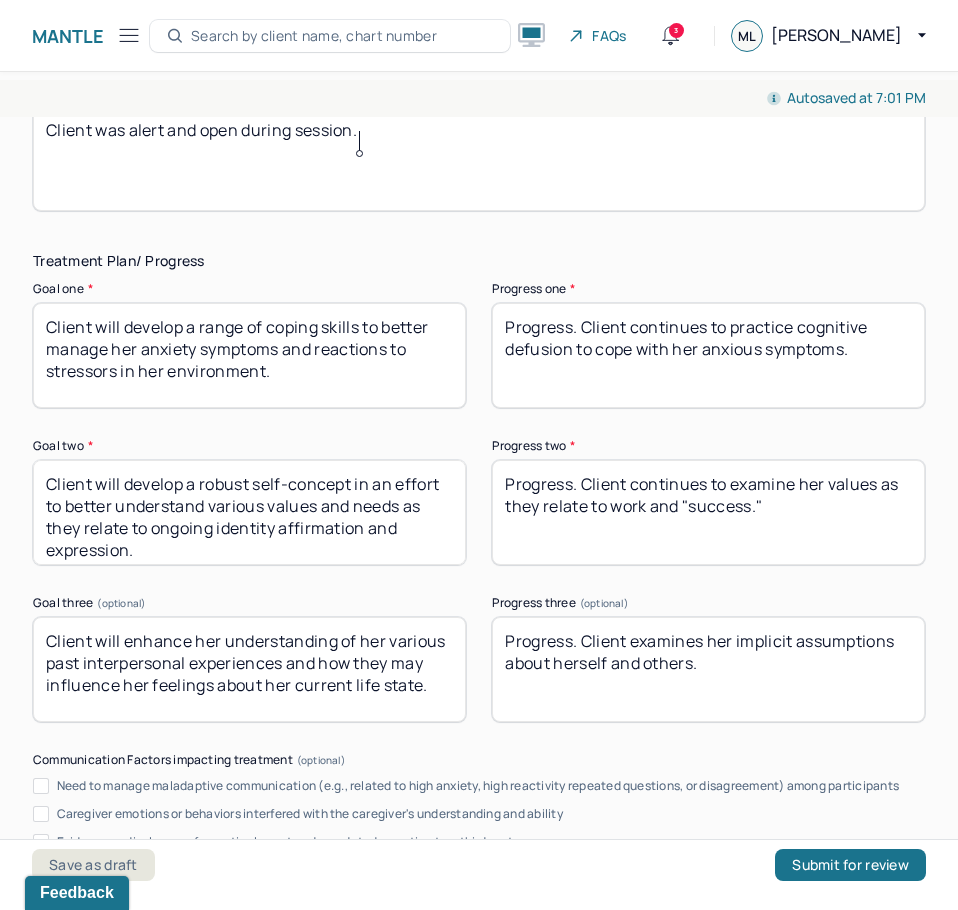 click on "Progress. Client continues to practice cognitive defusion to cope with her anxious symptoms." at bounding box center [708, 355] 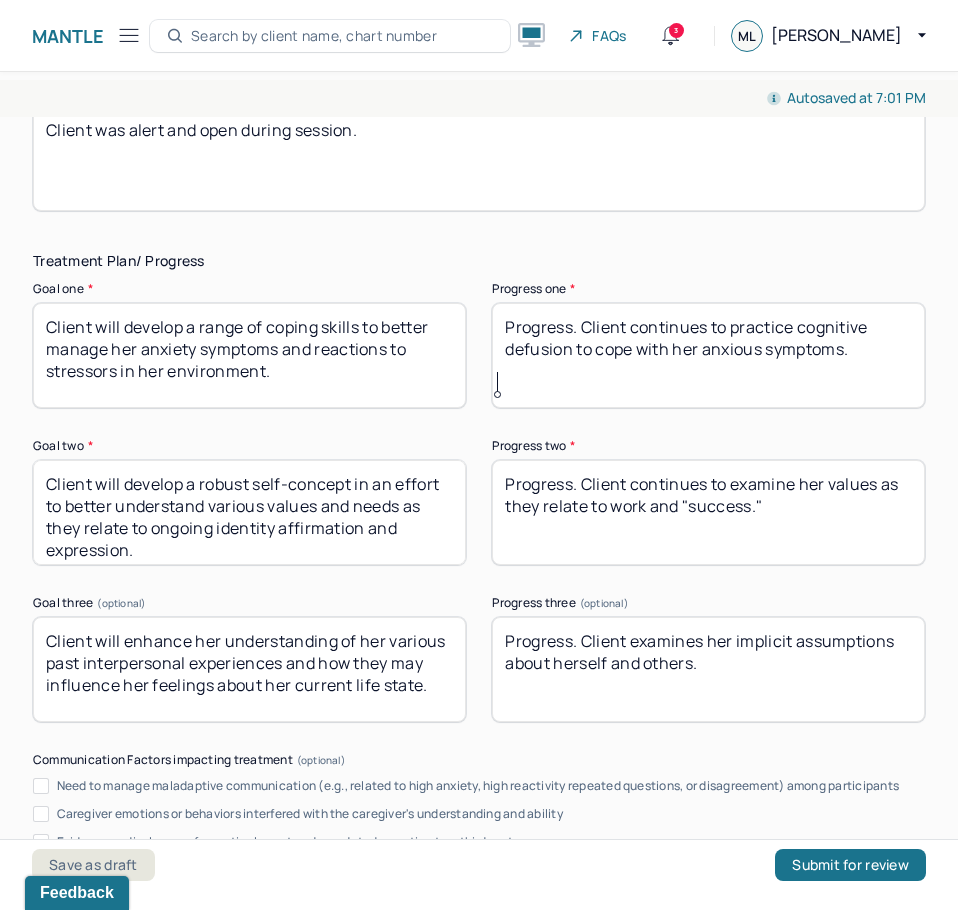 click on "Progress. Client continues to practice cognitive defusion to cope with her anxious symptoms." at bounding box center (708, 355) 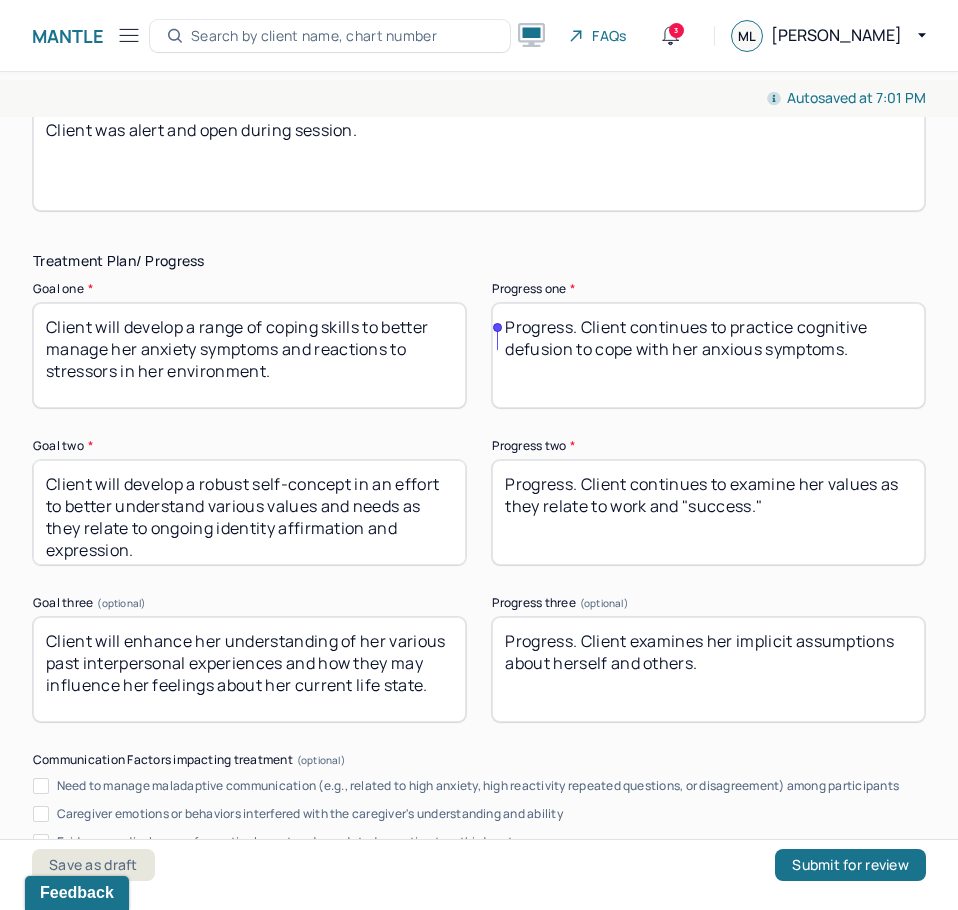 click on "Progress. Client continues to practice cognitive defusion to cope with her anxious symptoms." at bounding box center [708, 355] 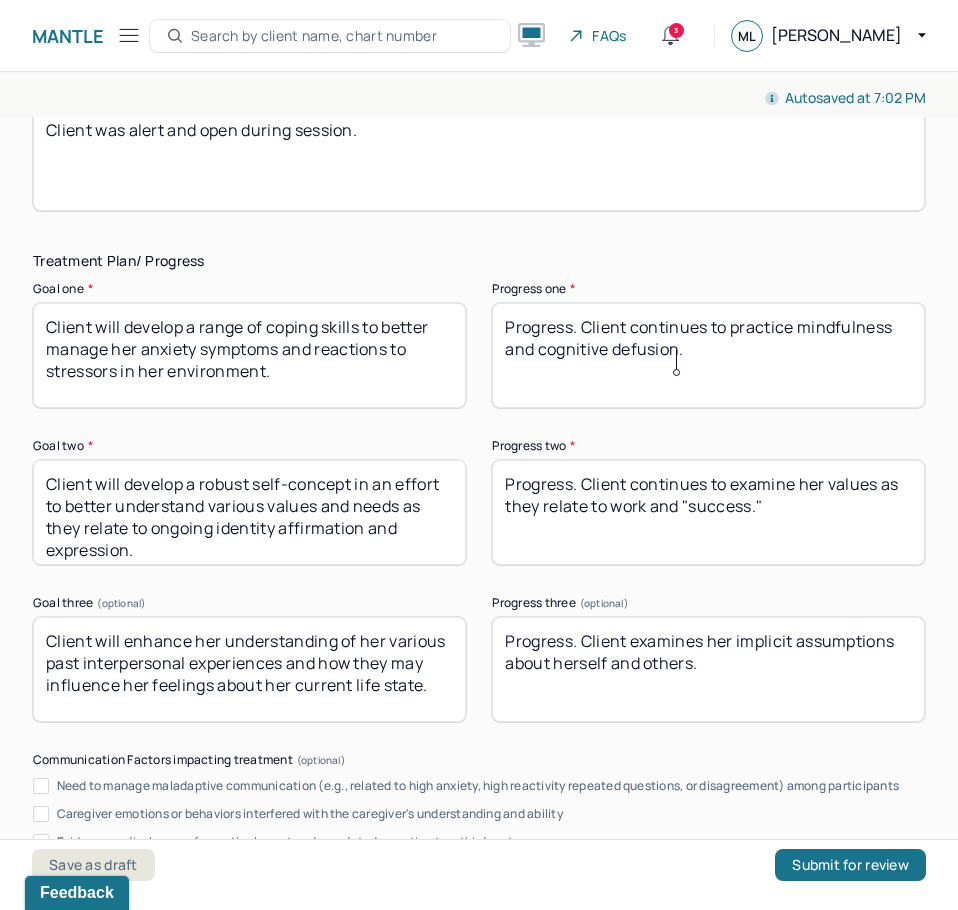 click on "Progress. Client continues to" at bounding box center [708, 355] 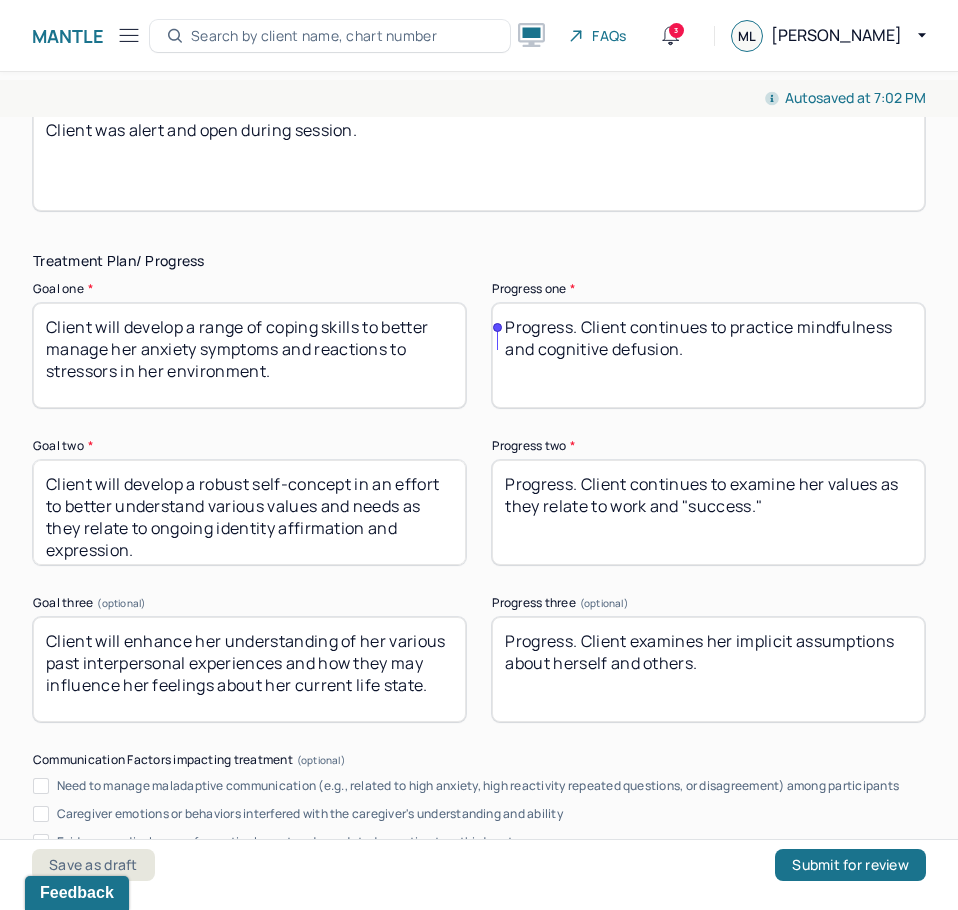 click on "Progress. Client continues to" at bounding box center [708, 355] 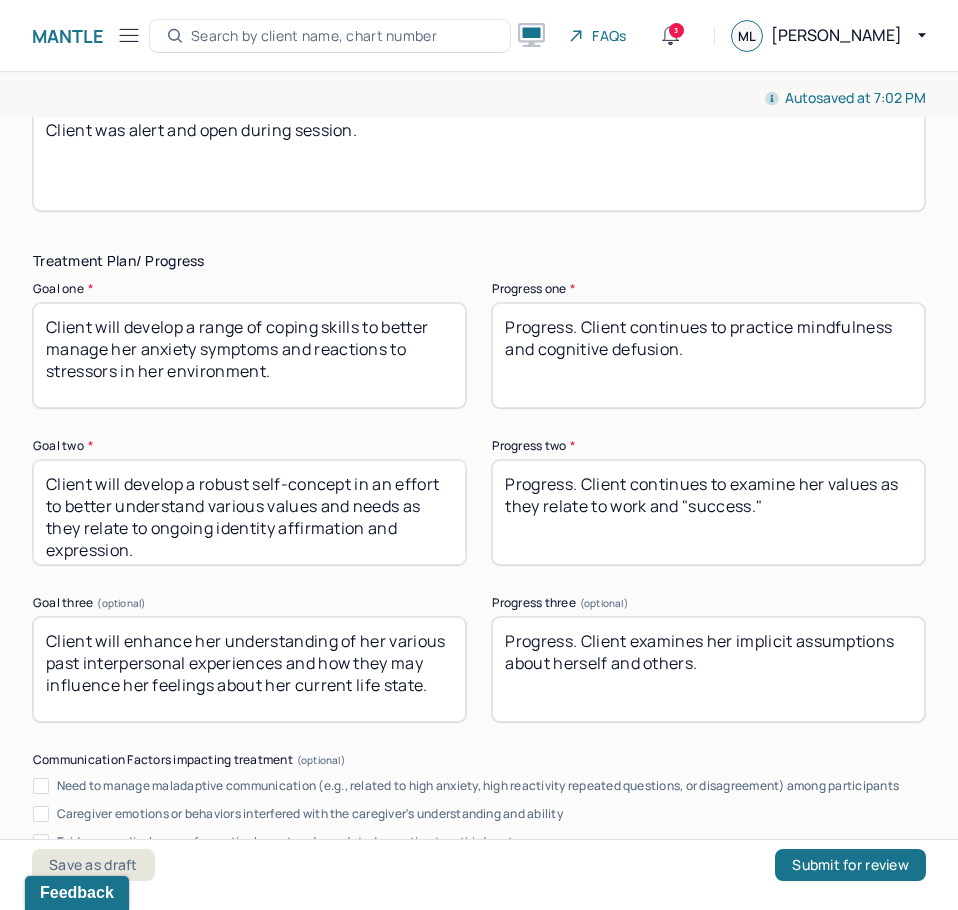 click on "Progress. Client continues to examine her values as they relate to work and "success."" at bounding box center [708, 512] 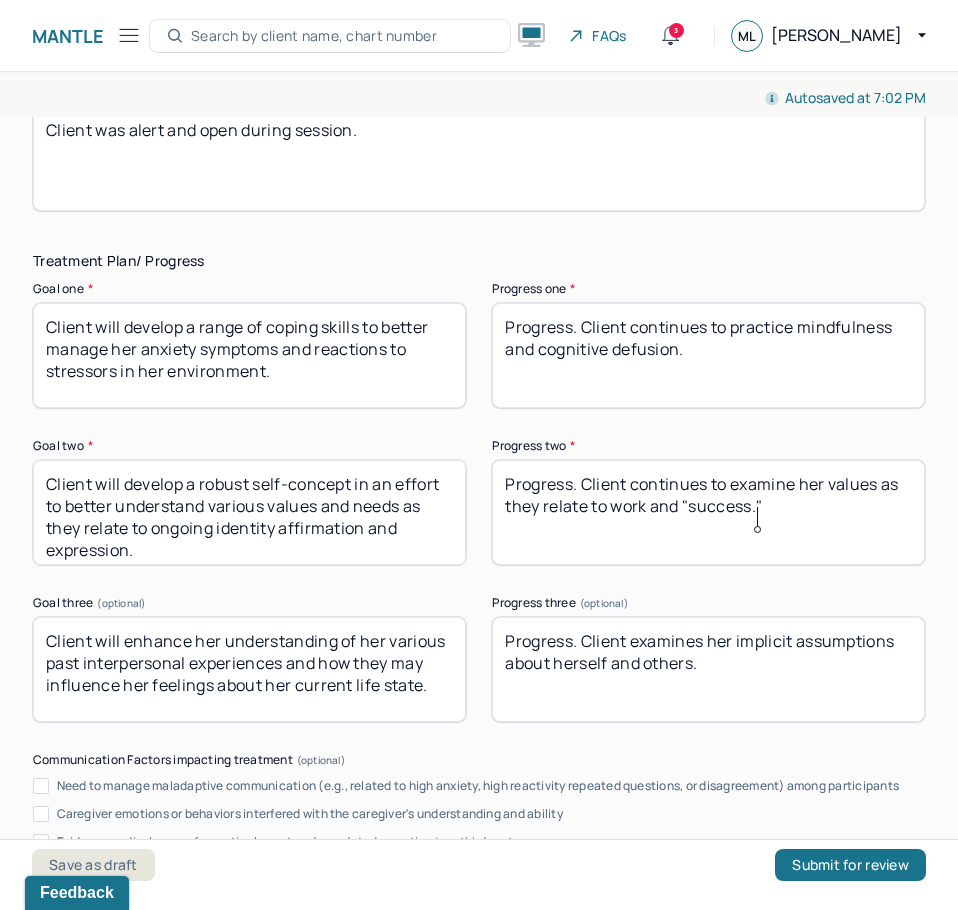 click on "Progress. Client continues to examine her values as they relate to work and "success."" at bounding box center (708, 512) 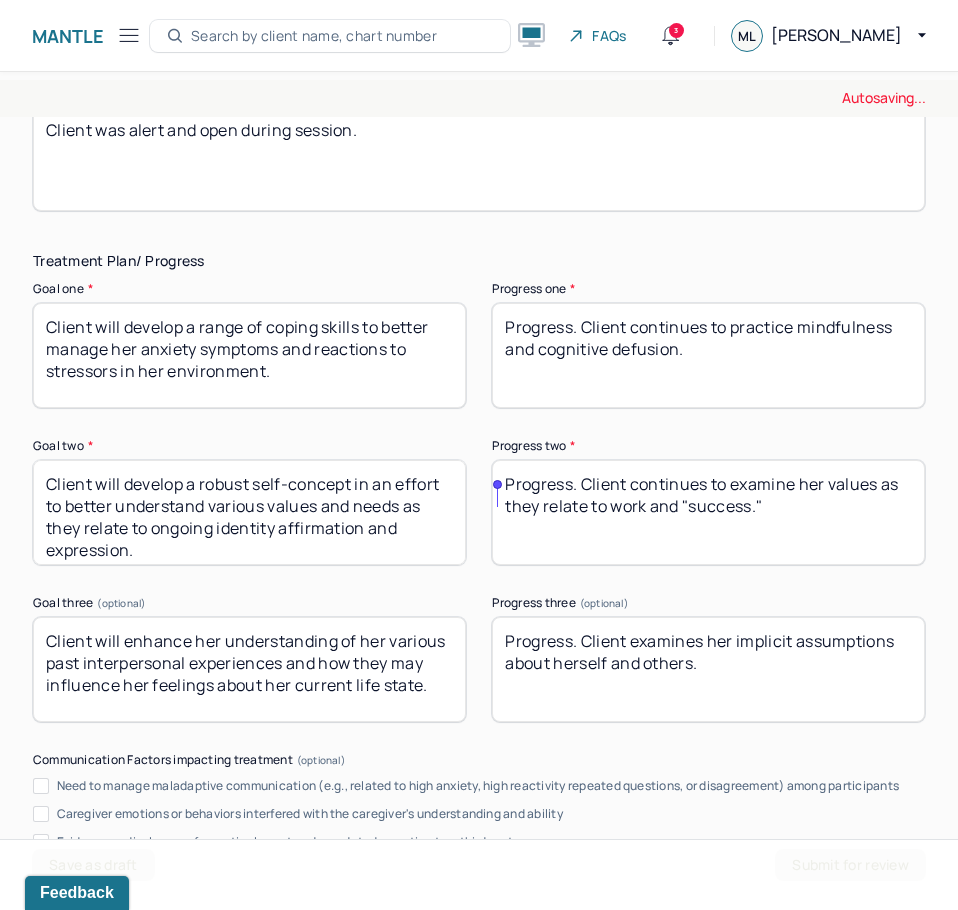 paste on "No progress. Focus on goals 1 + 3." 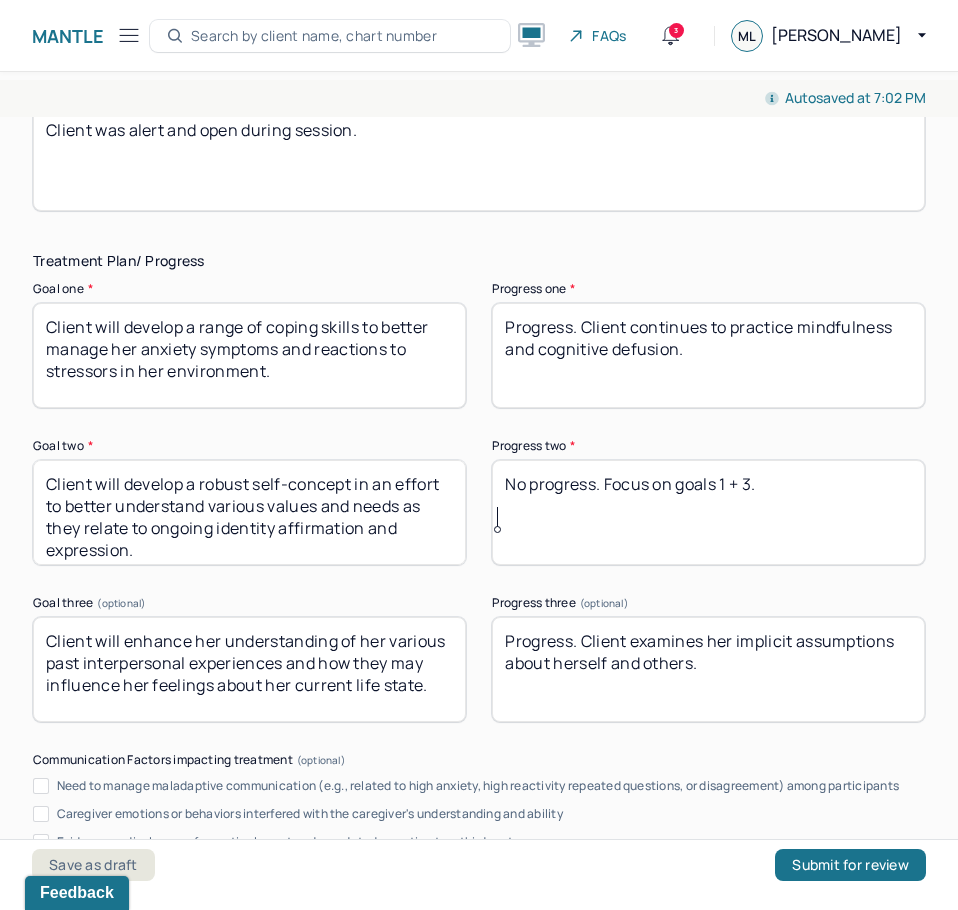 type on "No progress. Focus on goals 1 + 3." 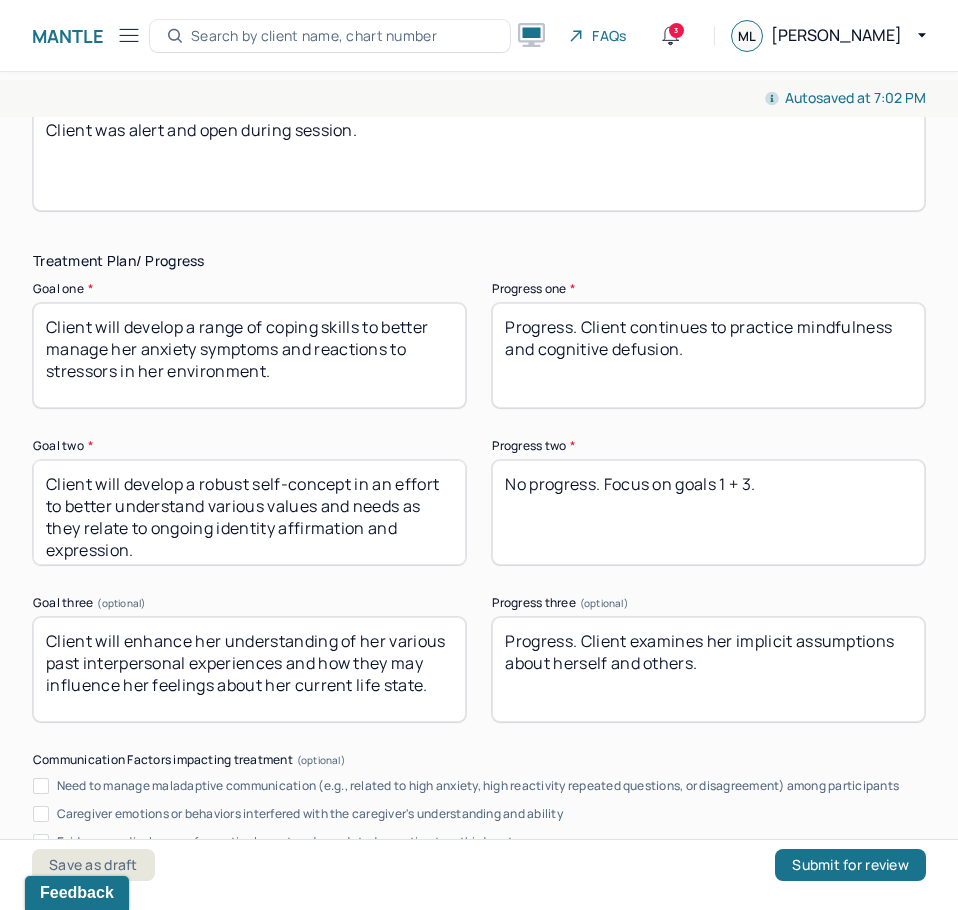 click on "Progress. Client examines her implicit assumptions about herself and others." at bounding box center (708, 669) 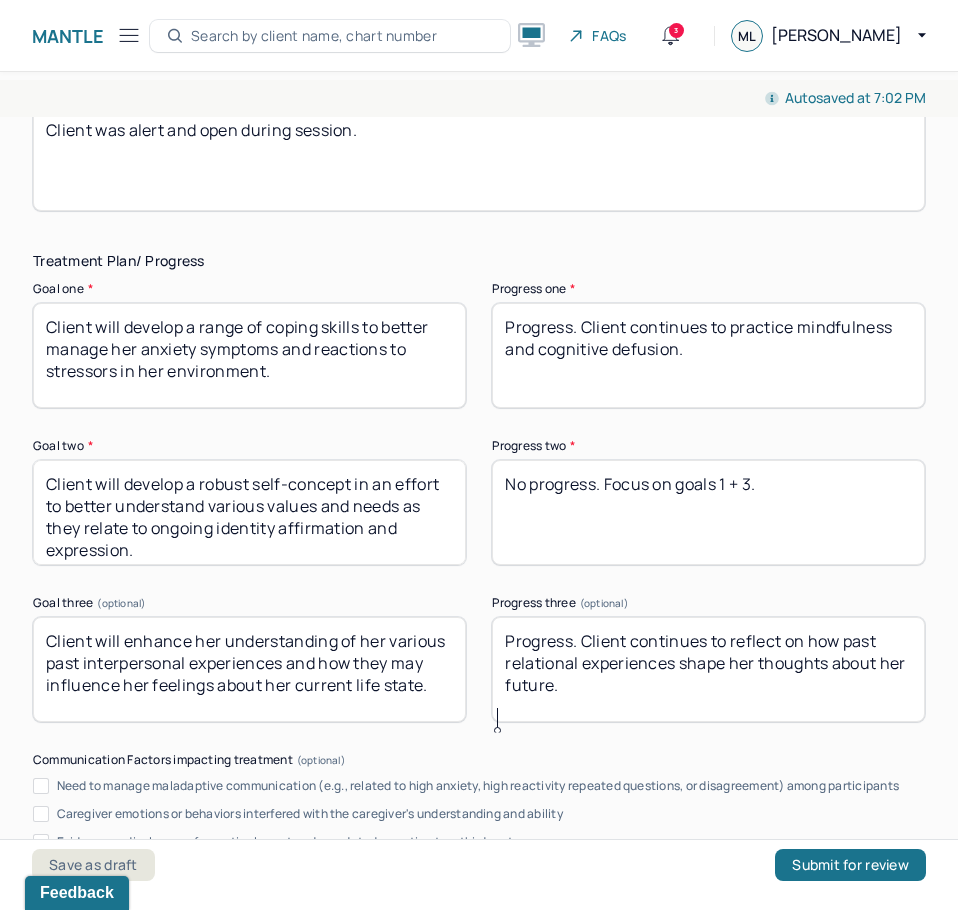 scroll, scrollTop: 9, scrollLeft: 0, axis: vertical 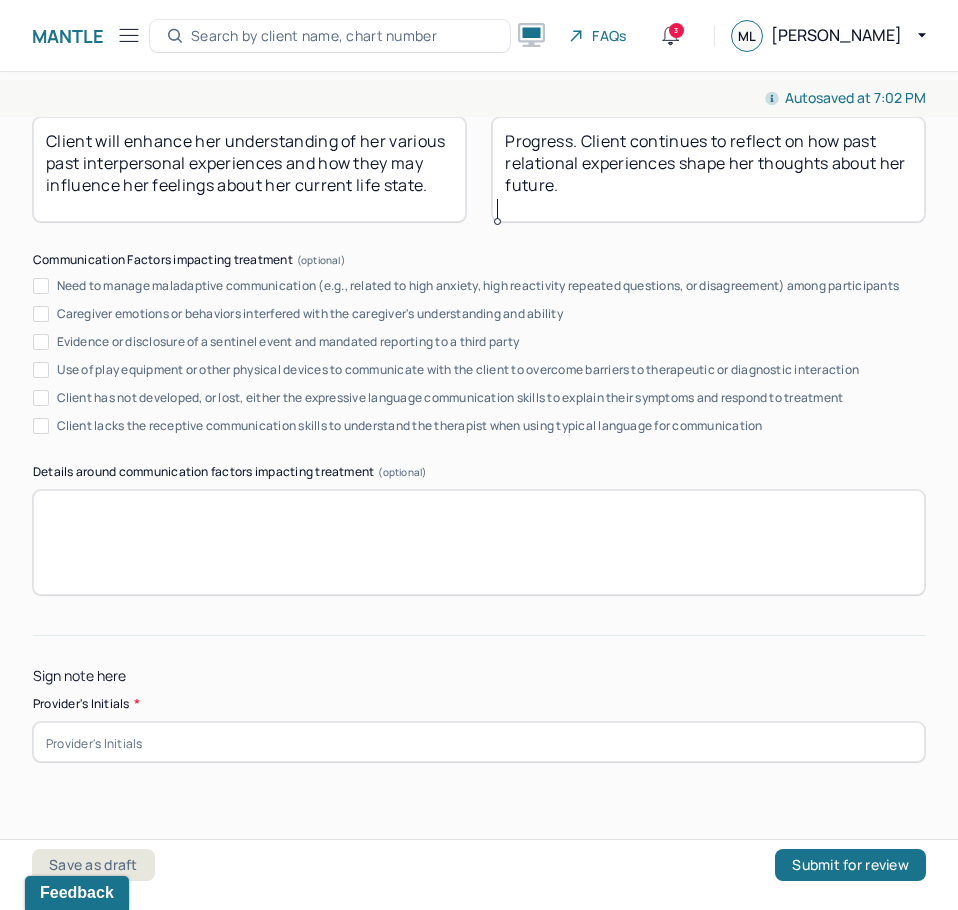 type on "Progress. Client continues to reflect on how past relational experiences shape her thoughts about her future." 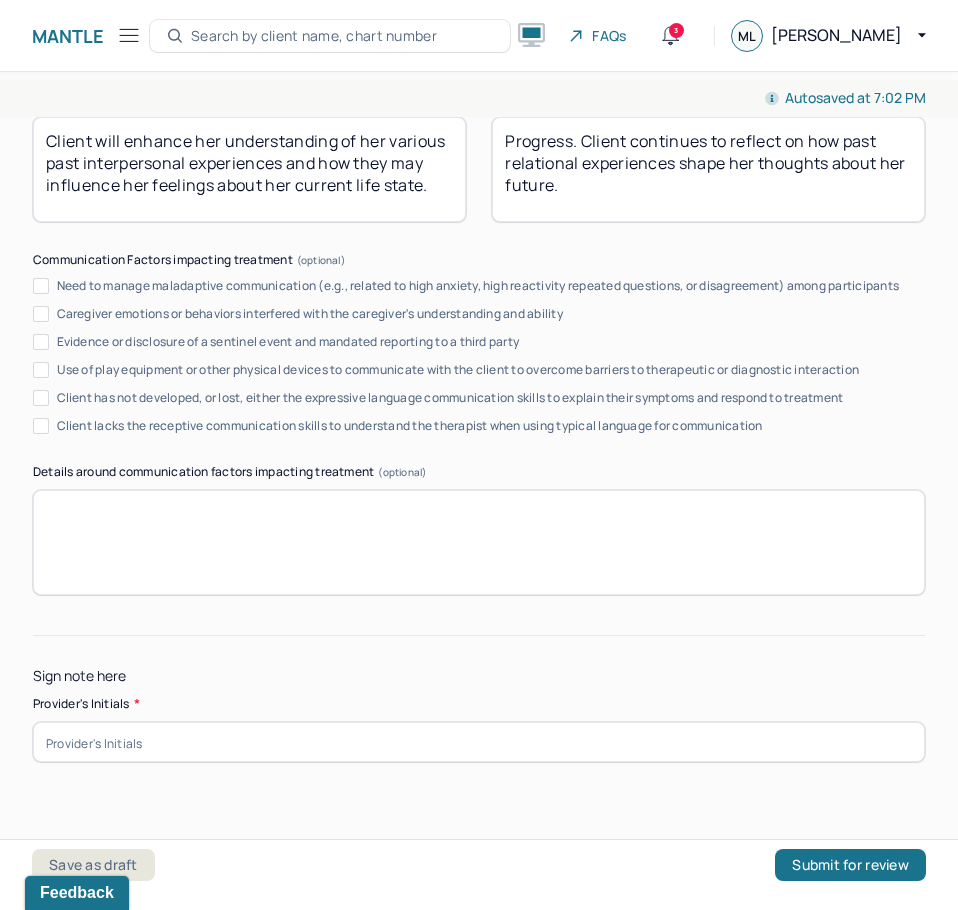 click at bounding box center (479, 742) 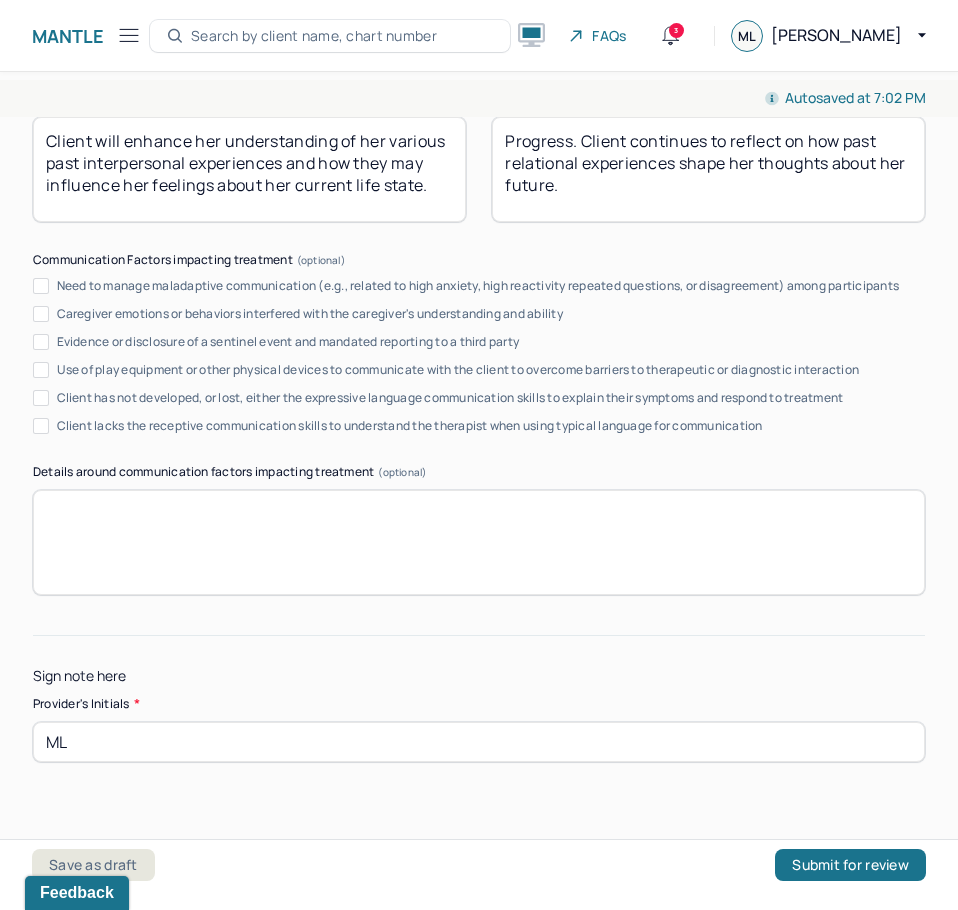 type on "ML" 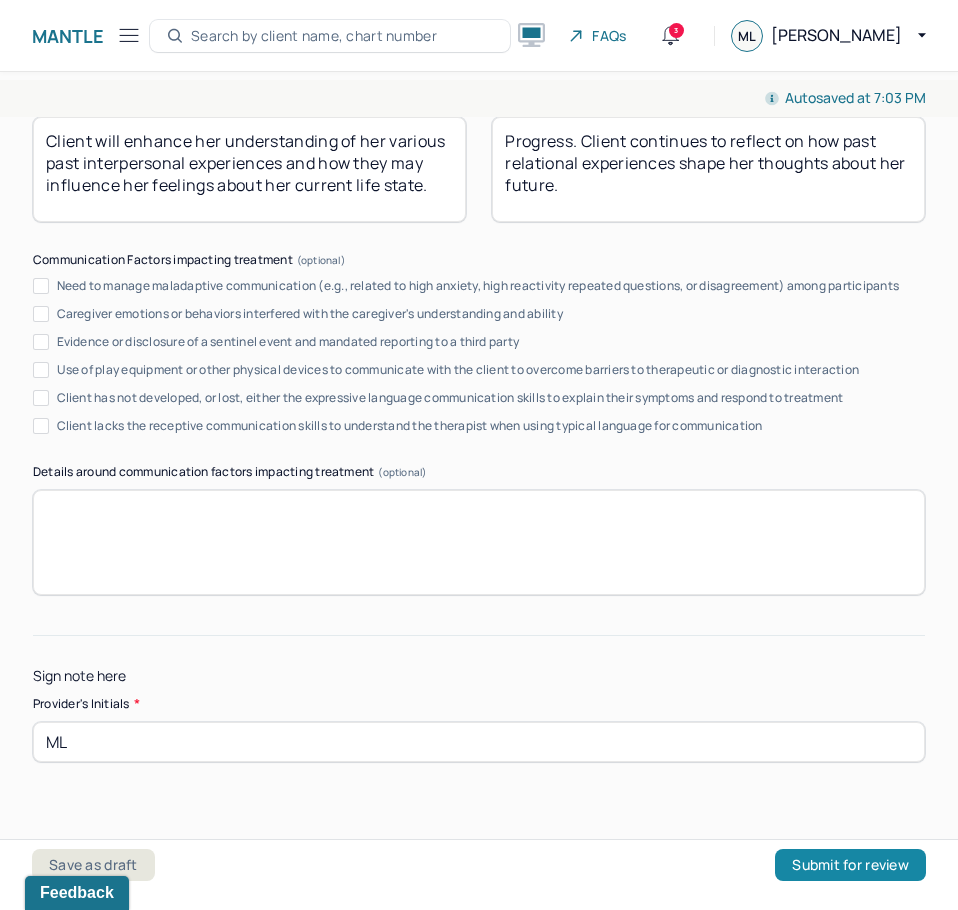 click on "Submit for review" at bounding box center [850, 865] 